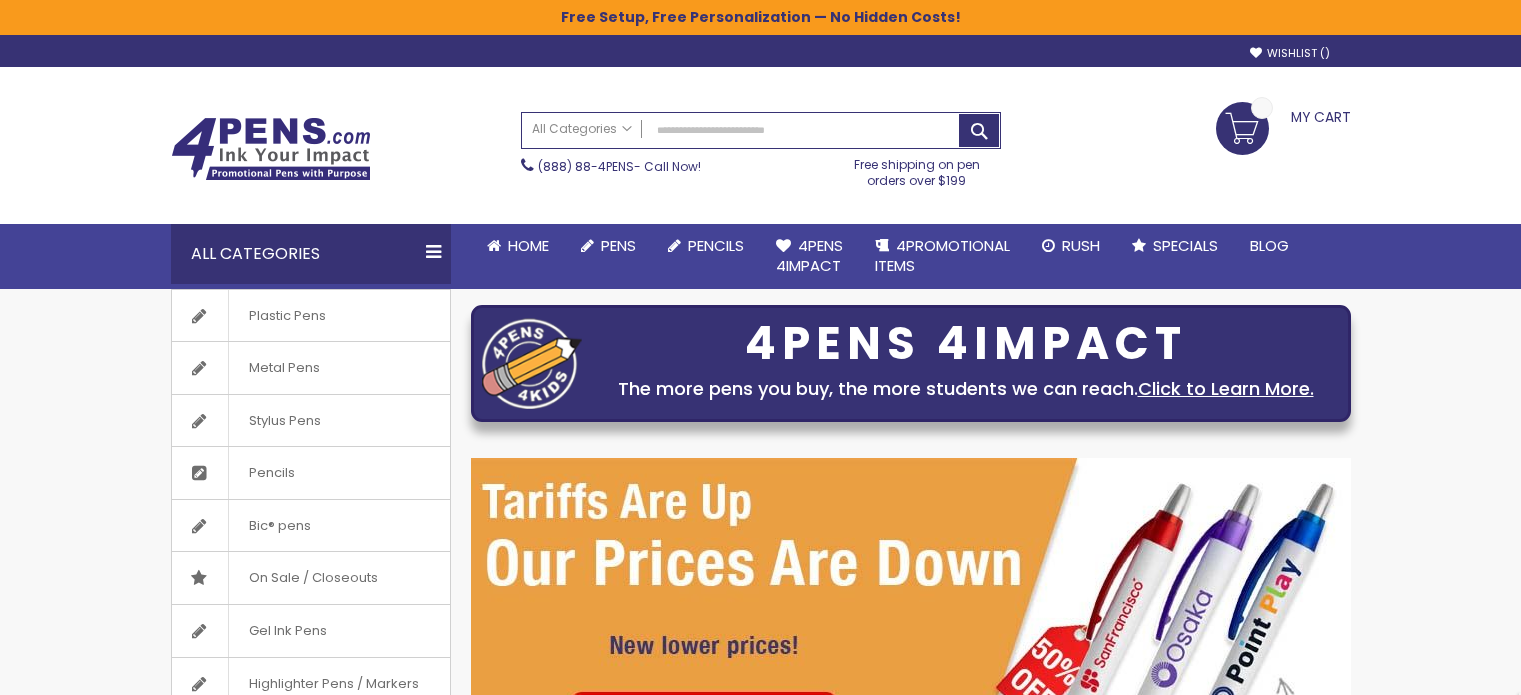 scroll, scrollTop: 0, scrollLeft: 0, axis: both 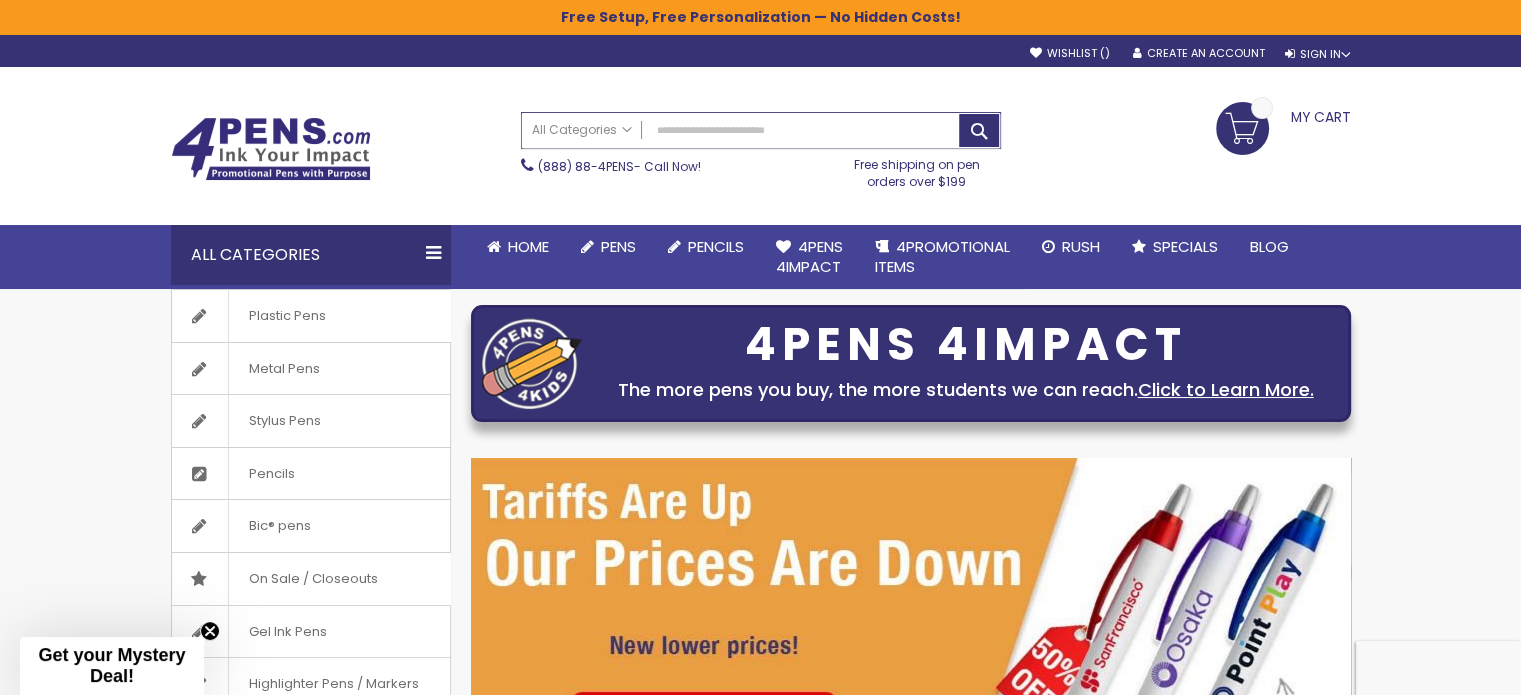 click on "Search" at bounding box center [761, 130] 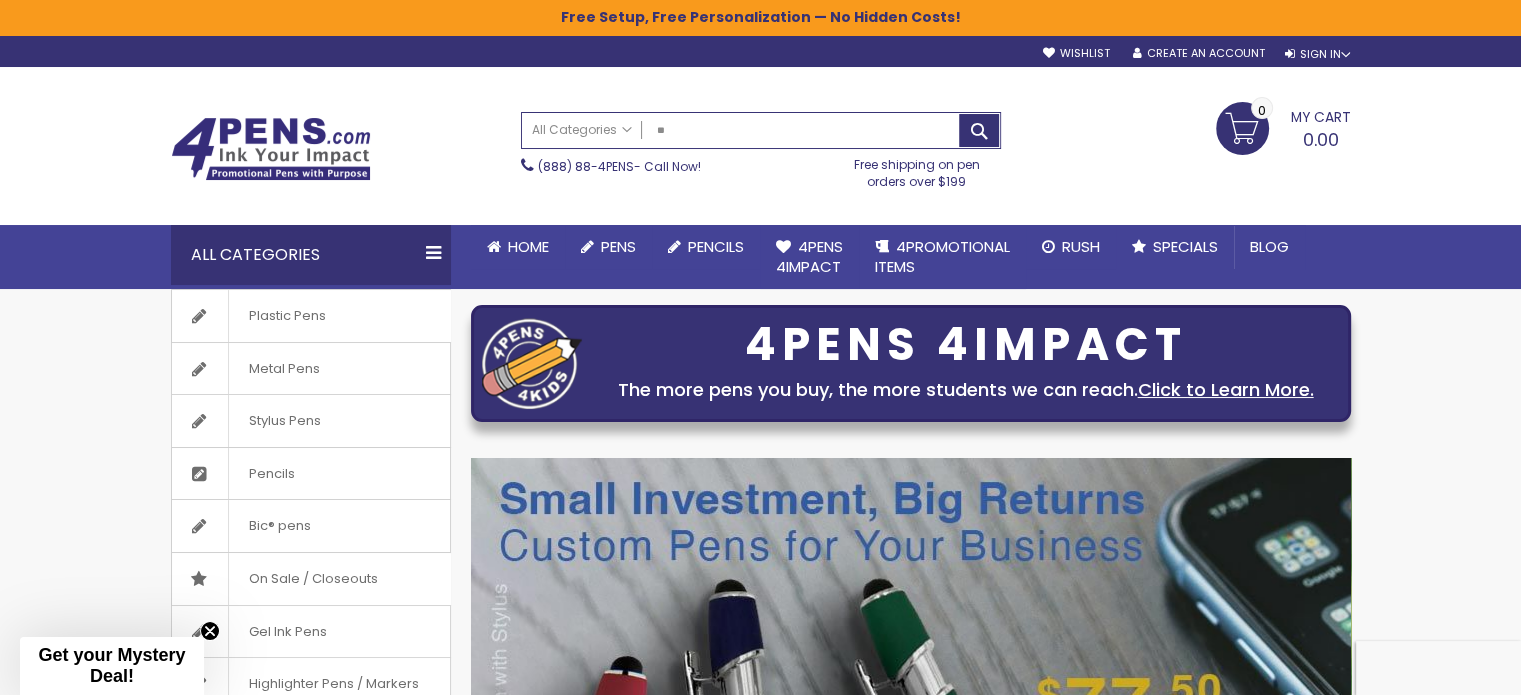 type on "*" 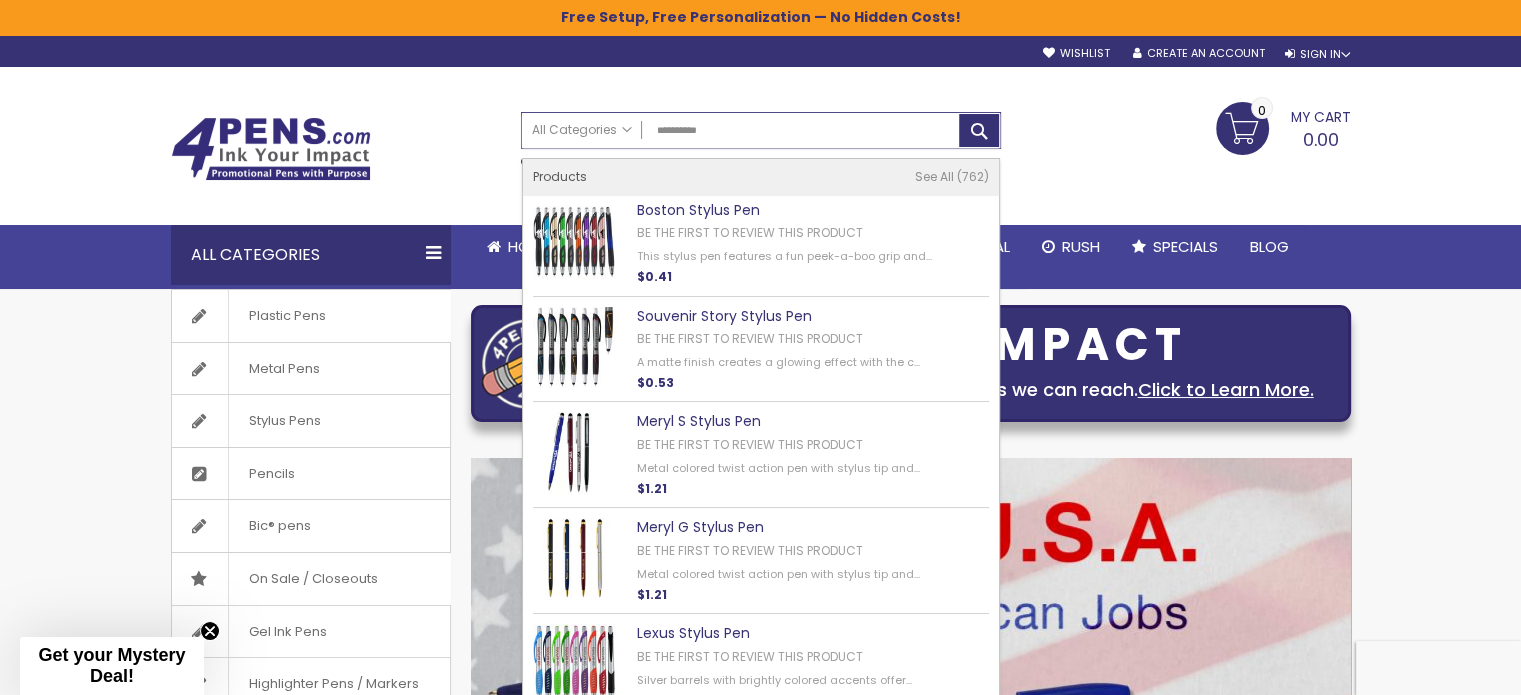 type on "**********" 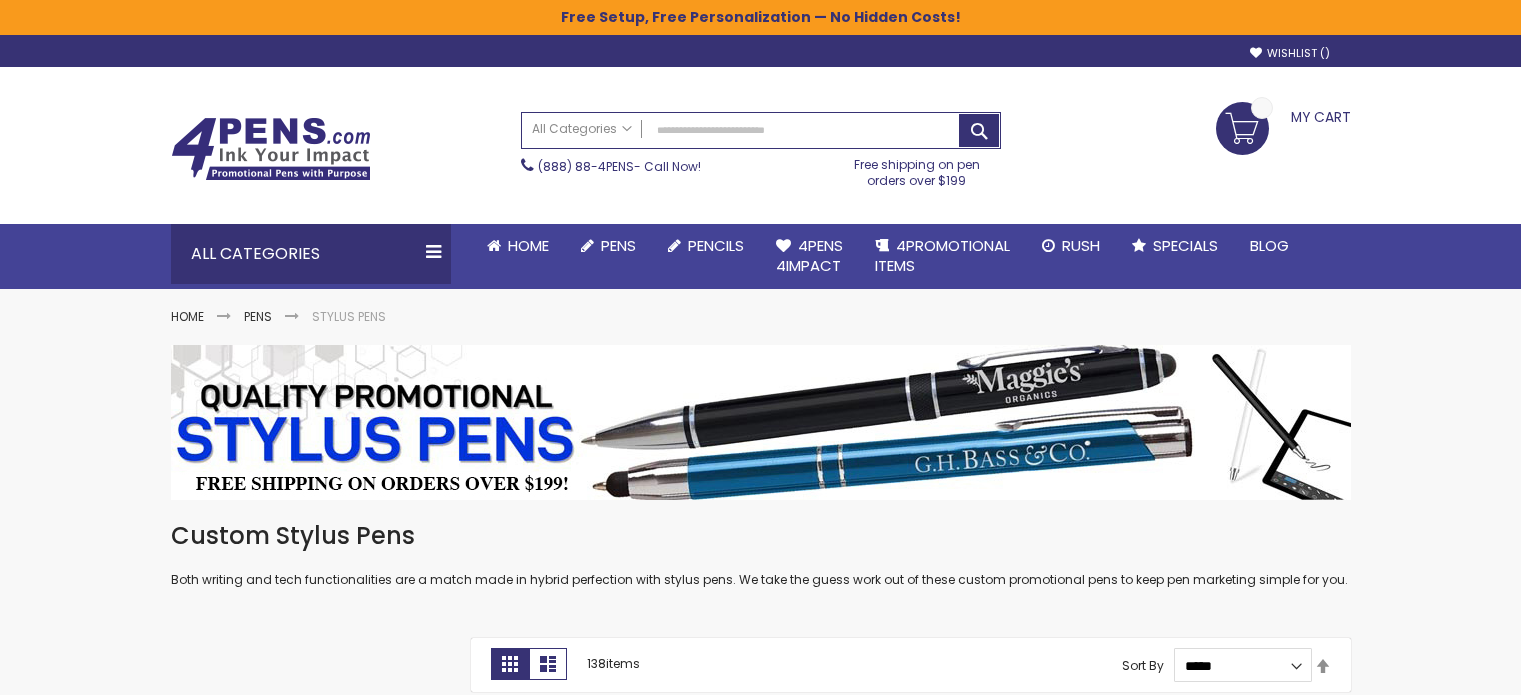 scroll, scrollTop: 0, scrollLeft: 0, axis: both 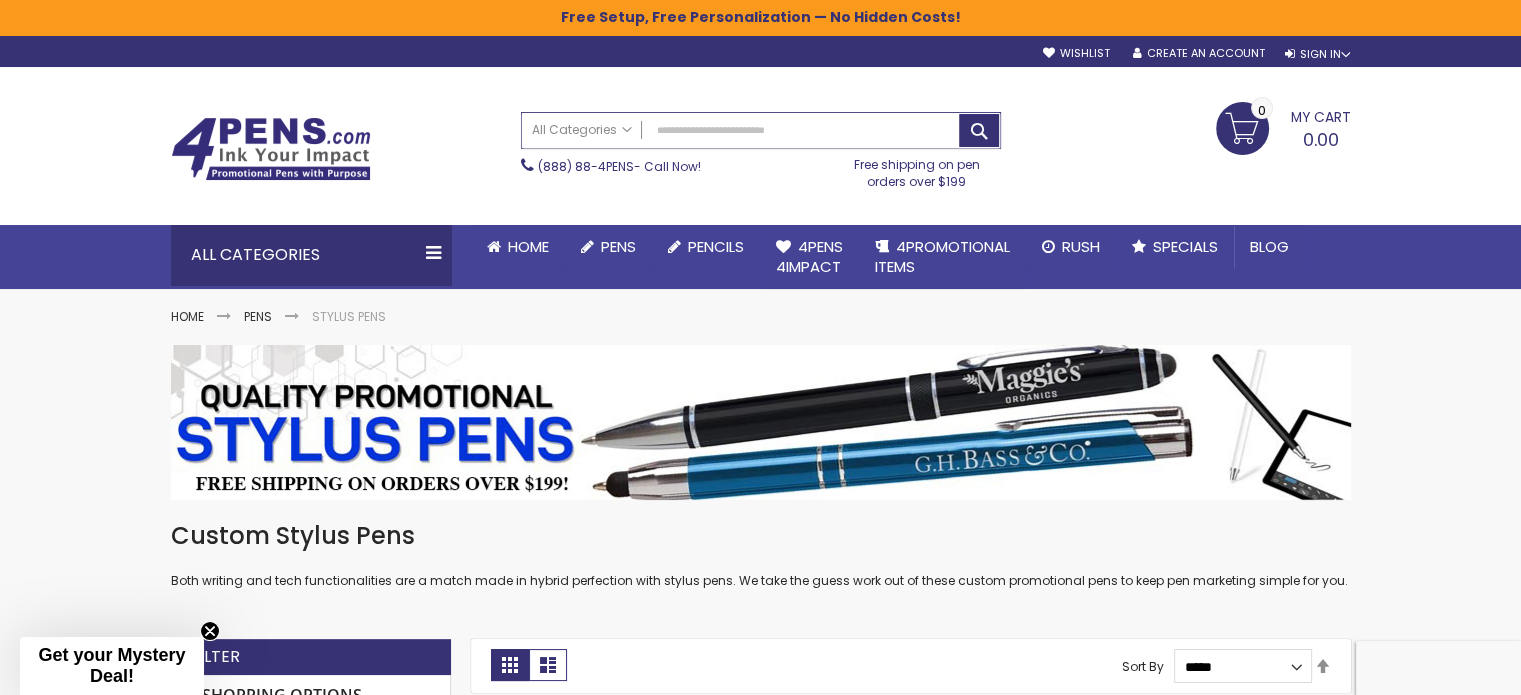 click on "Search" at bounding box center [761, 130] 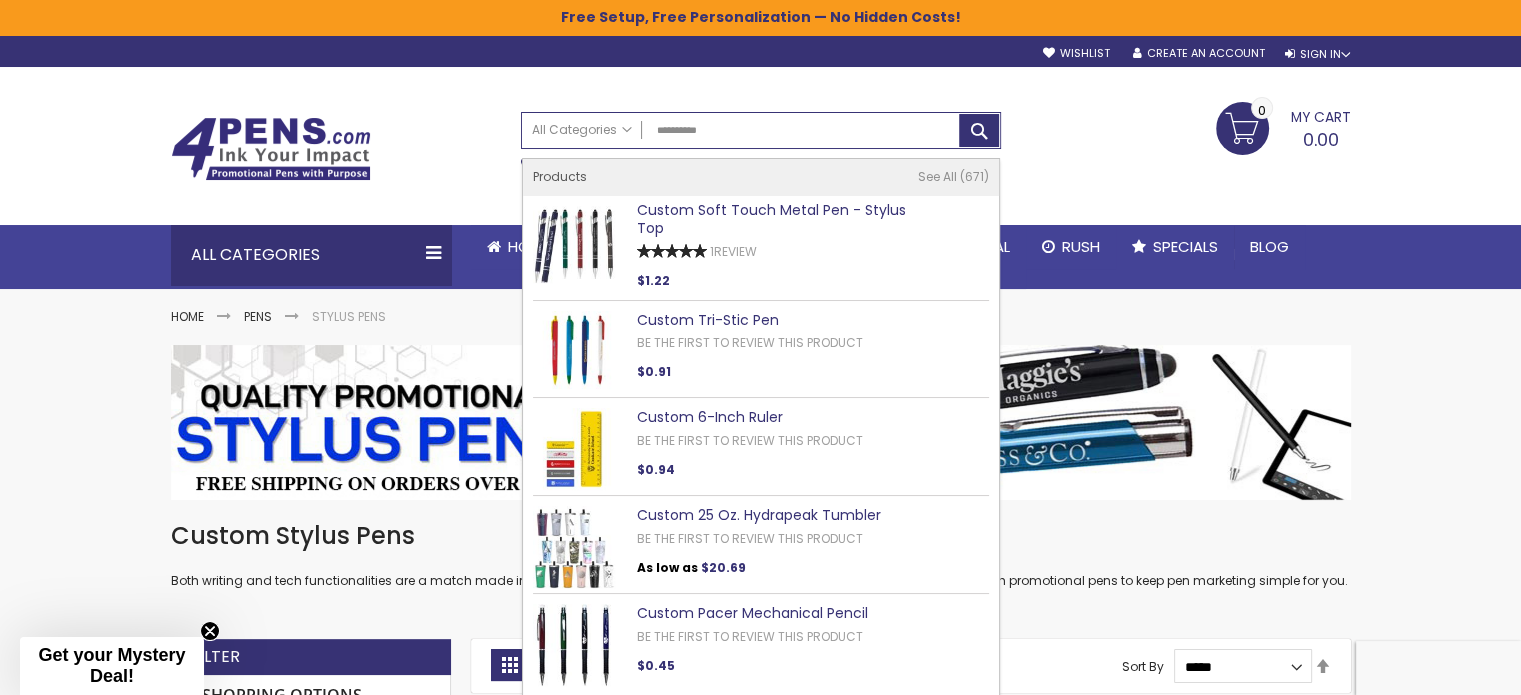 click on "Custom Soft Touch Metal Pen - Stylus Top" at bounding box center [771, 219] 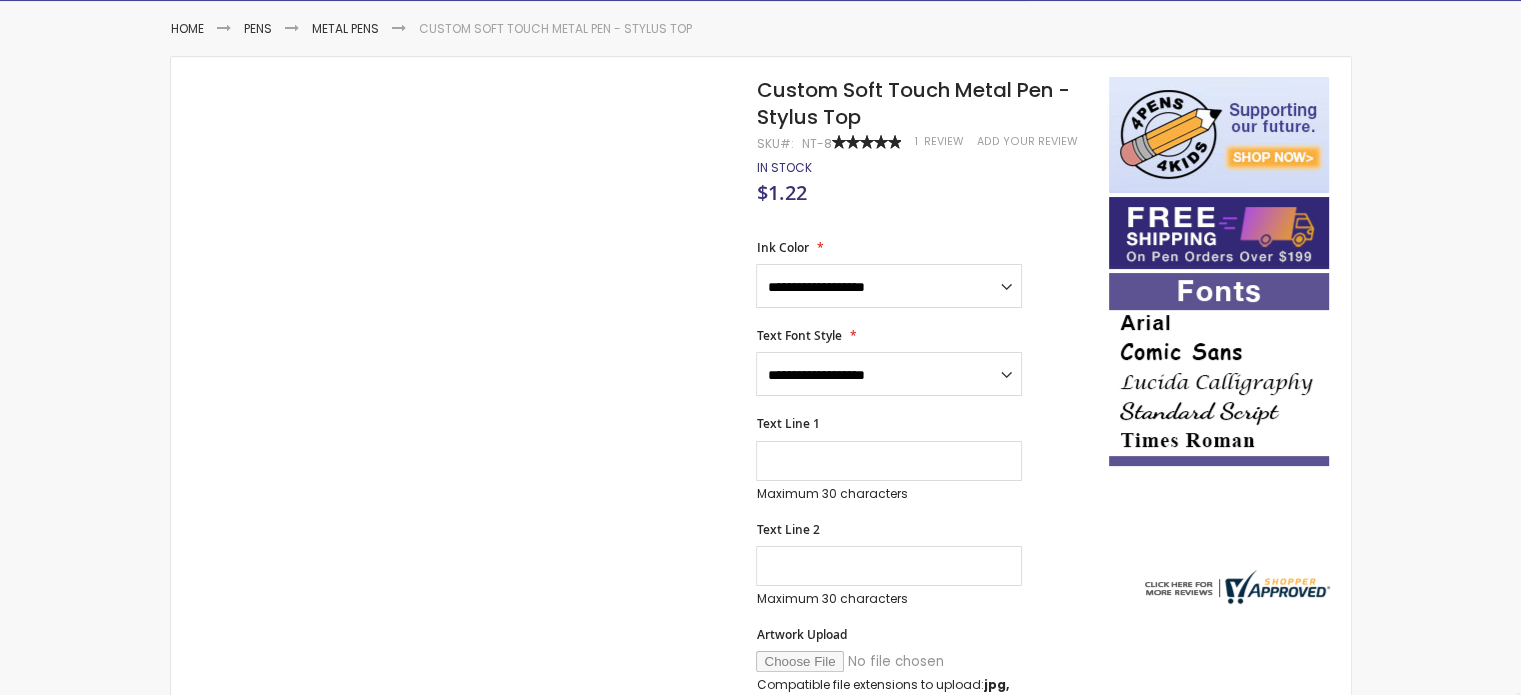 scroll, scrollTop: 300, scrollLeft: 0, axis: vertical 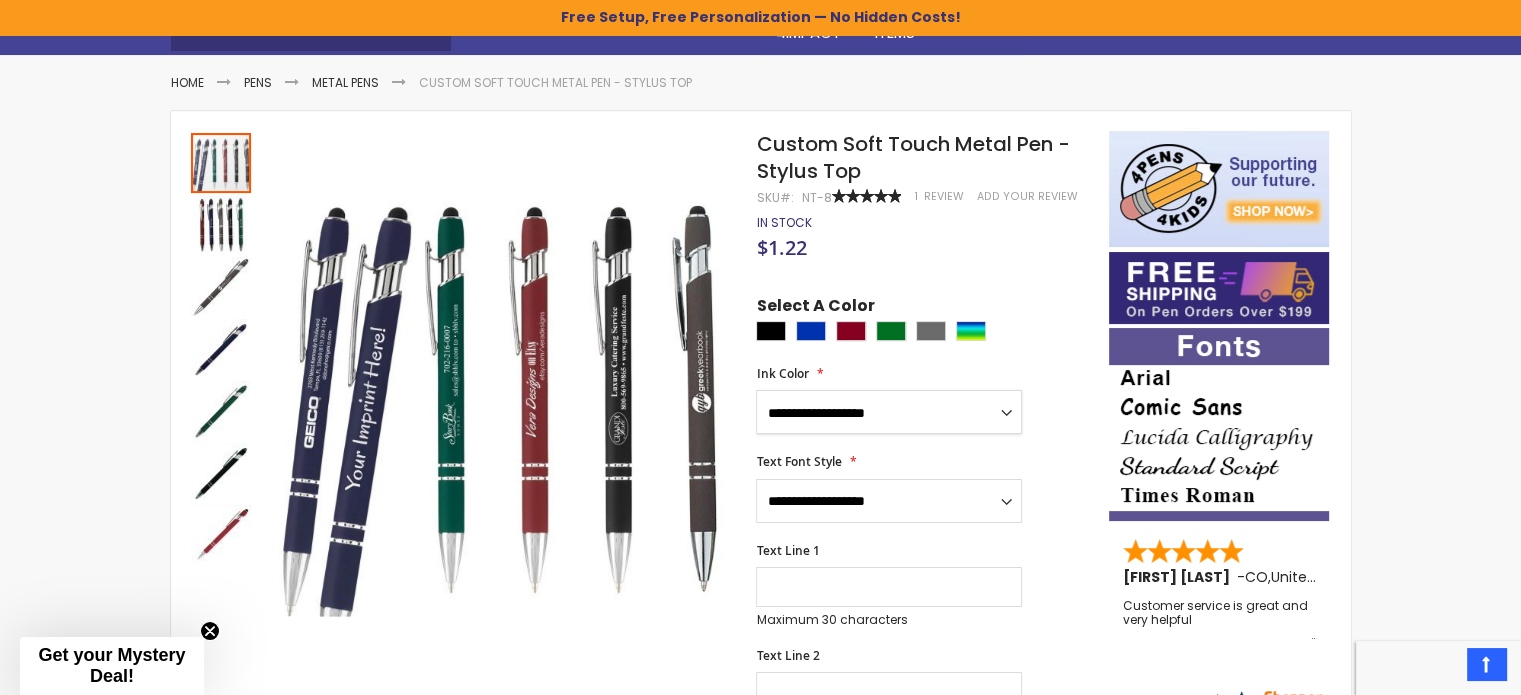 click on "**********" at bounding box center [889, 412] 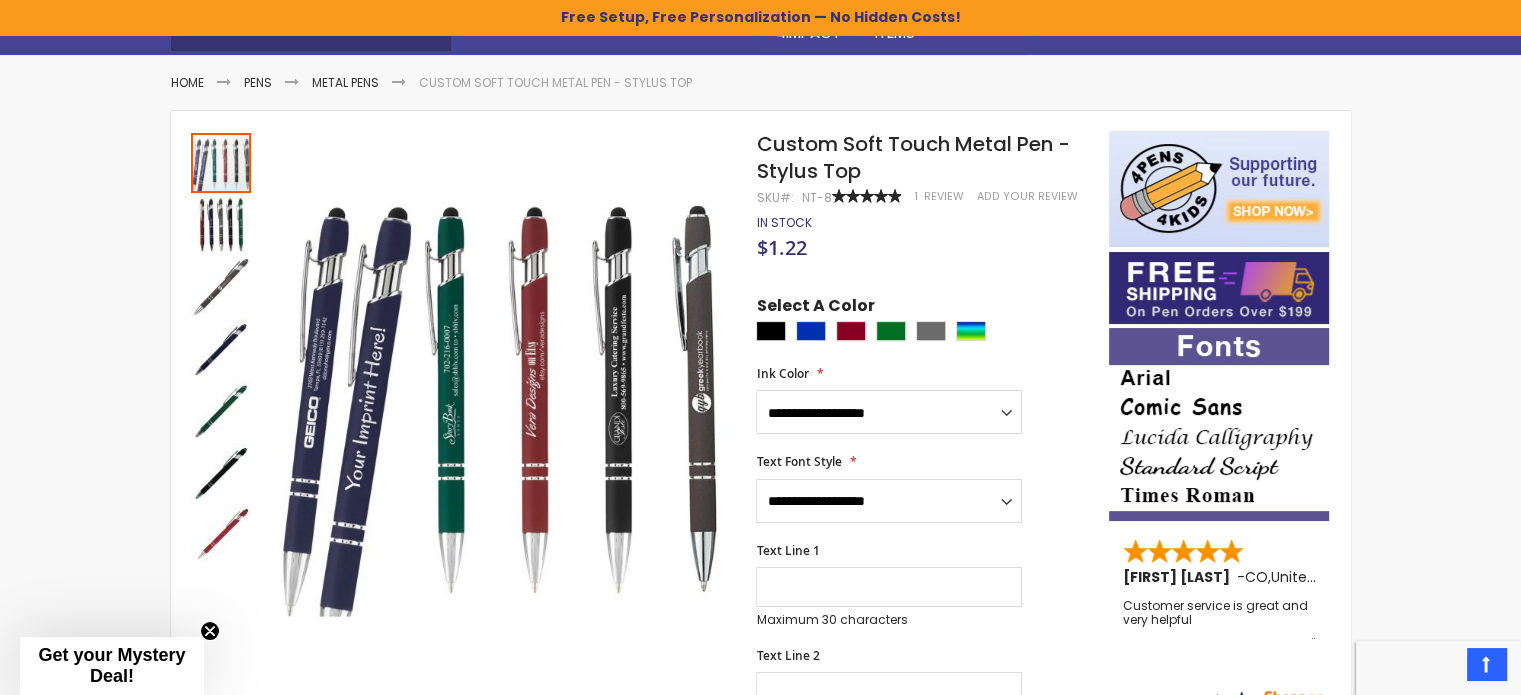 click on "**********" at bounding box center [922, 641] 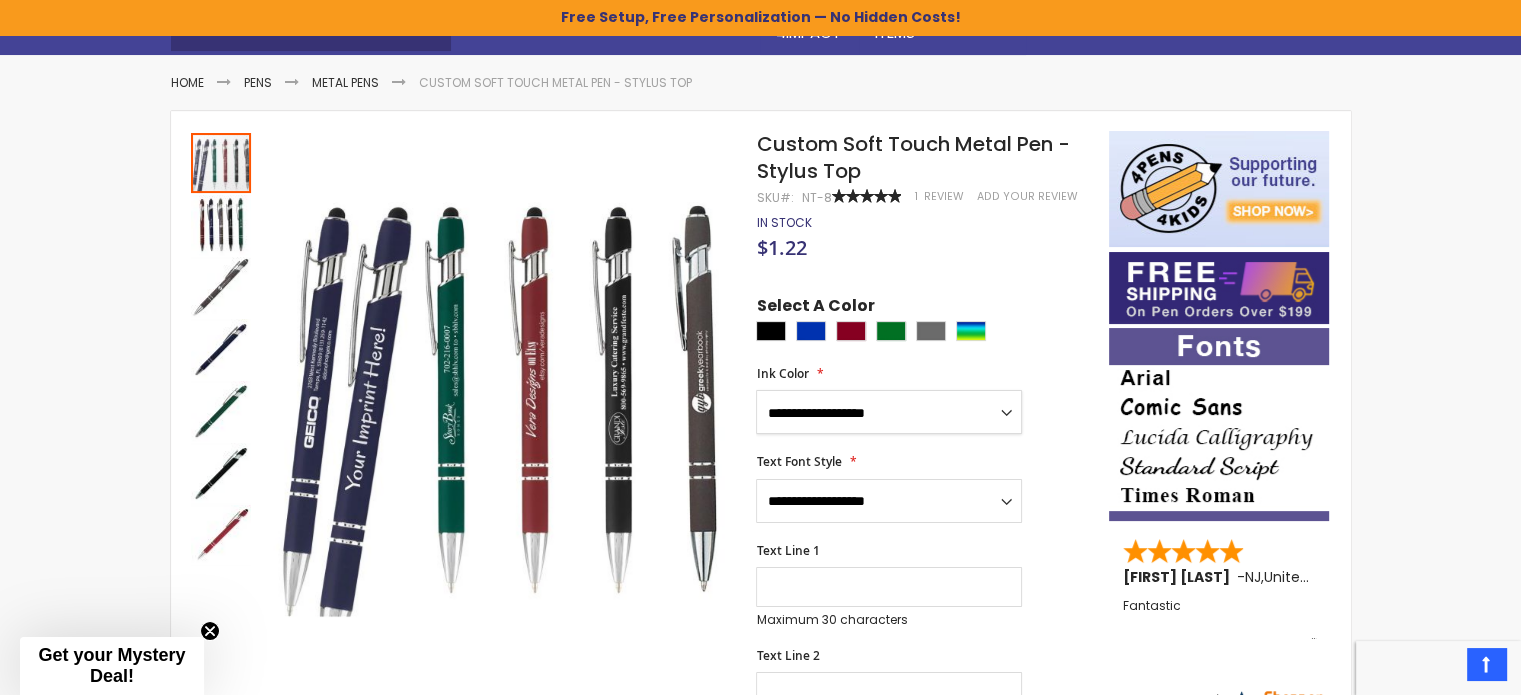 click on "**********" at bounding box center [889, 412] 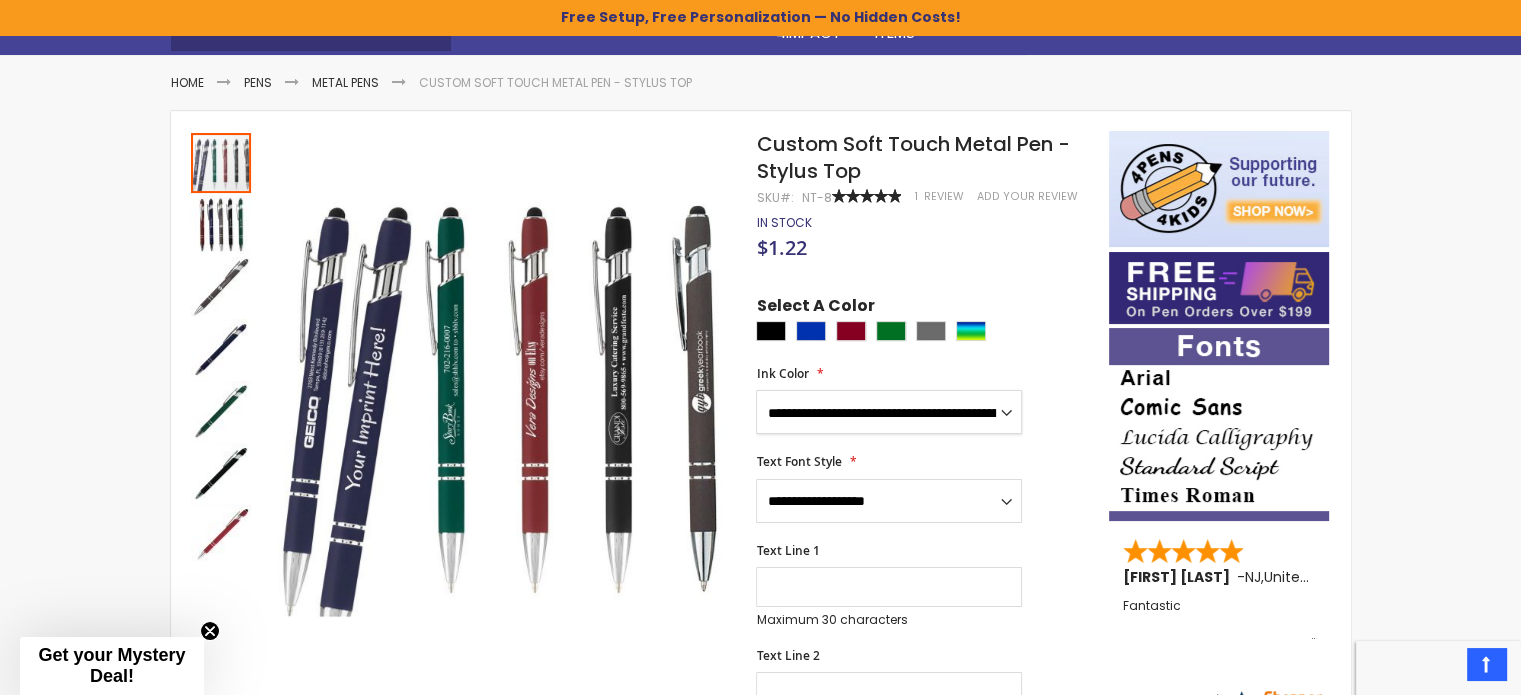 click on "**********" at bounding box center (889, 412) 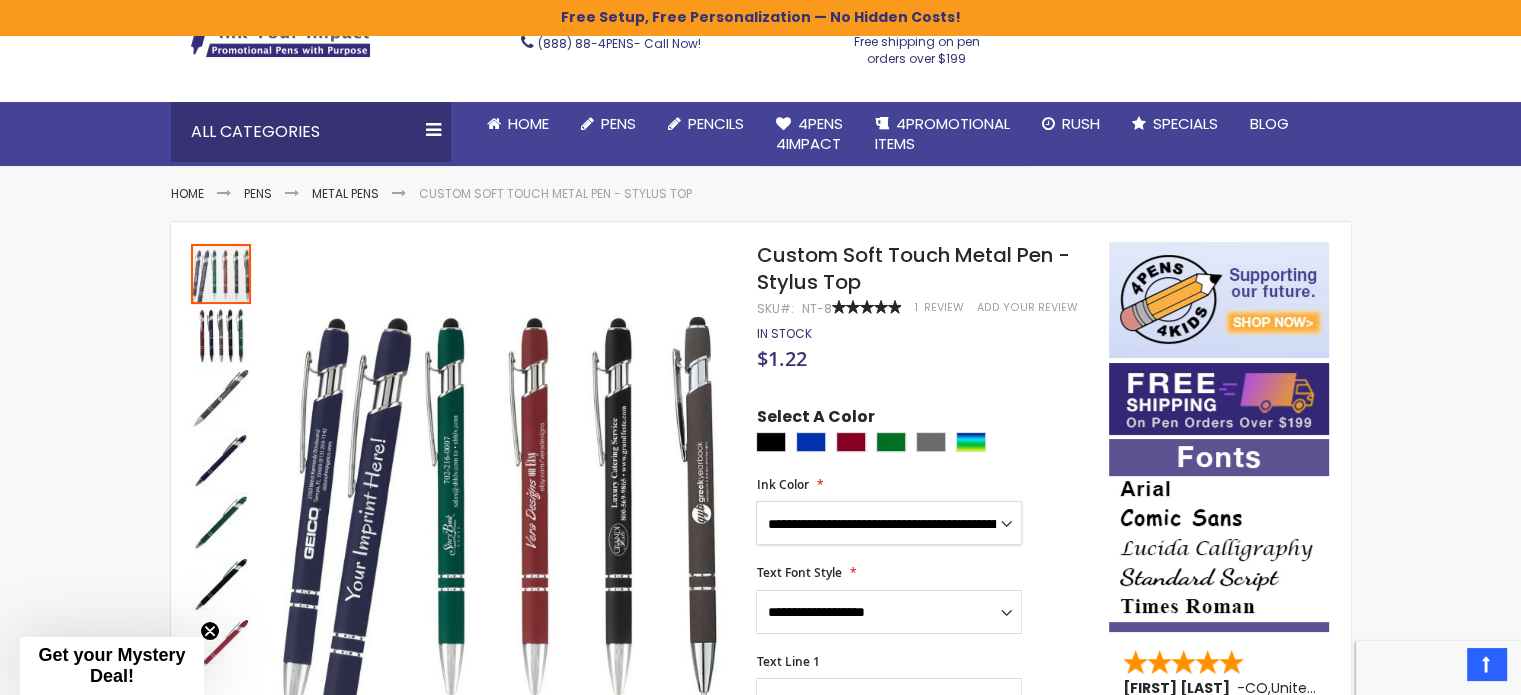 scroll, scrollTop: 0, scrollLeft: 0, axis: both 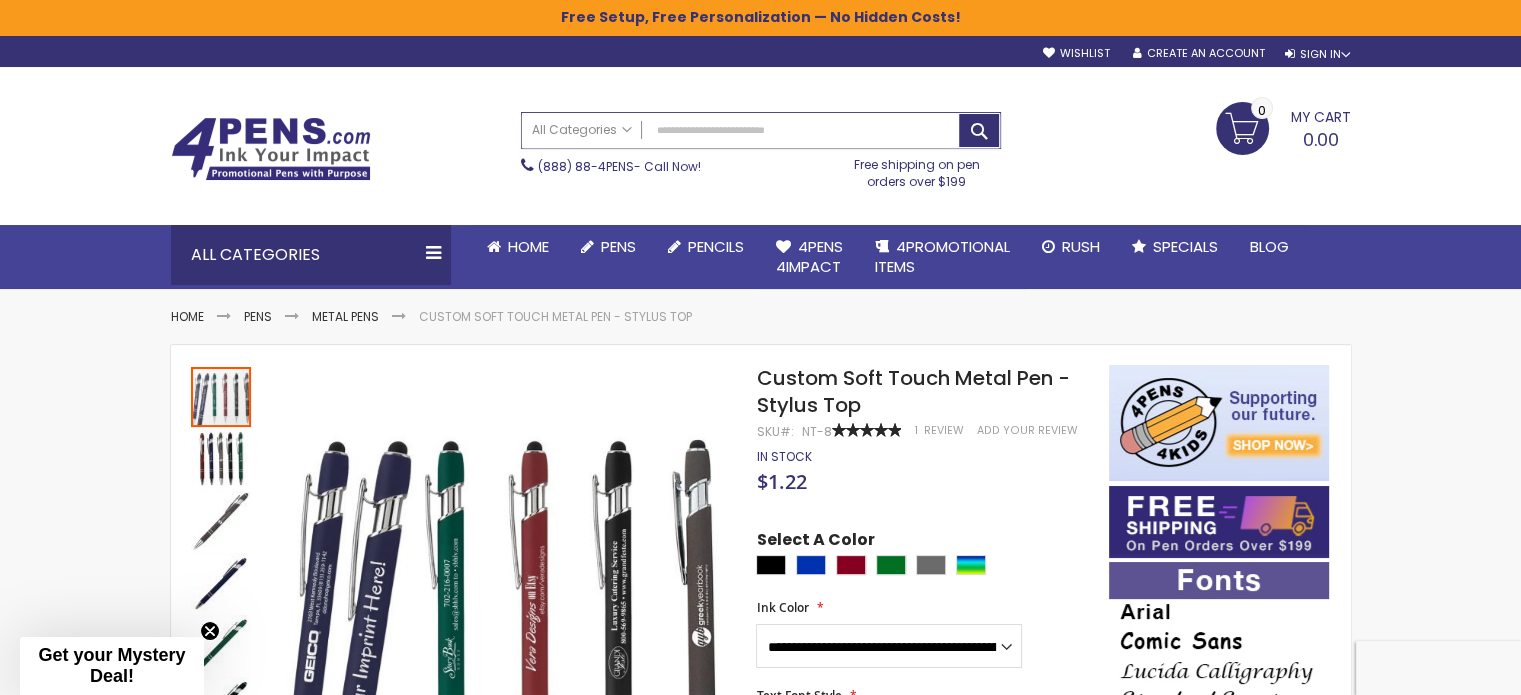 click on "Search" at bounding box center (761, 130) 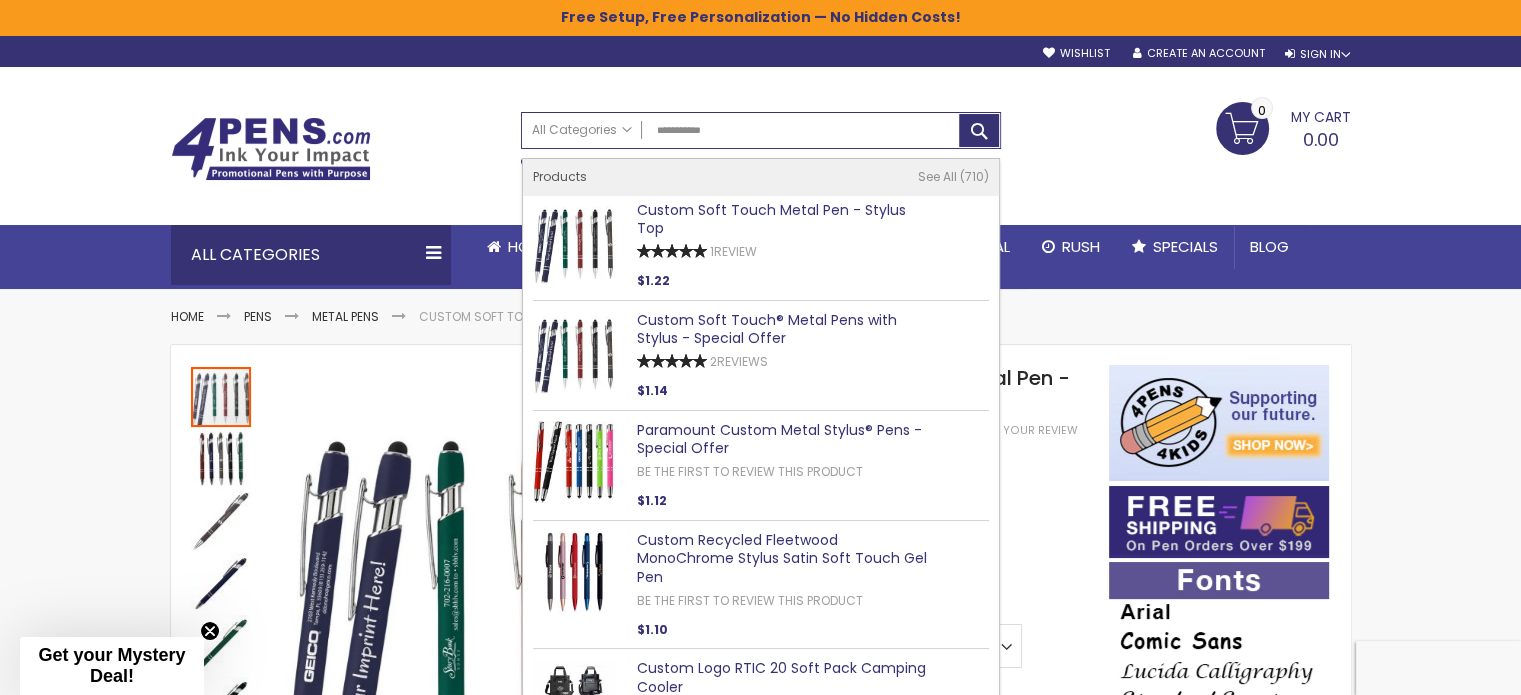 click on "My Cart
0.00
0
My Cart
Close
You have no items in your shopping cart." at bounding box center (1186, 127) 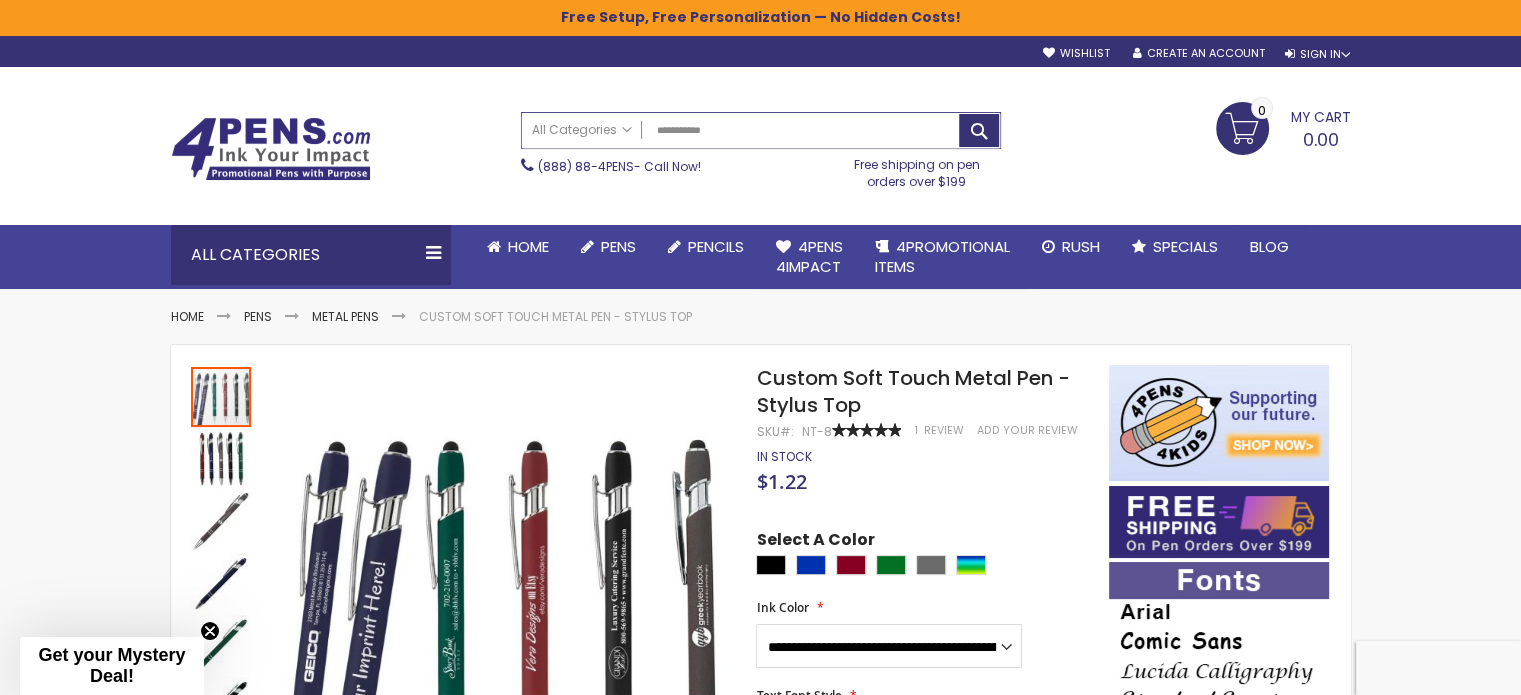 click on "**********" at bounding box center [761, 130] 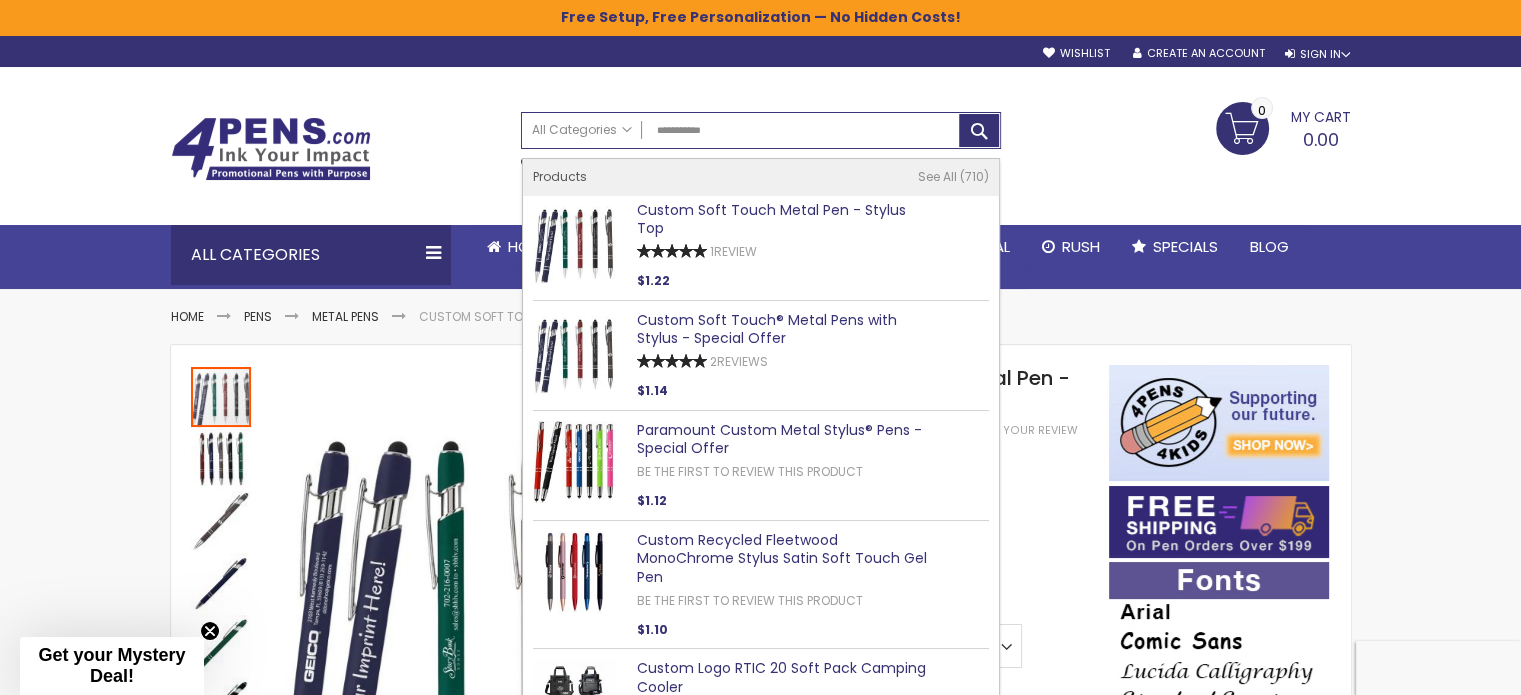 click on "Custom Soft Touch® Metal Pens with Stylus - Special Offer" at bounding box center (767, 329) 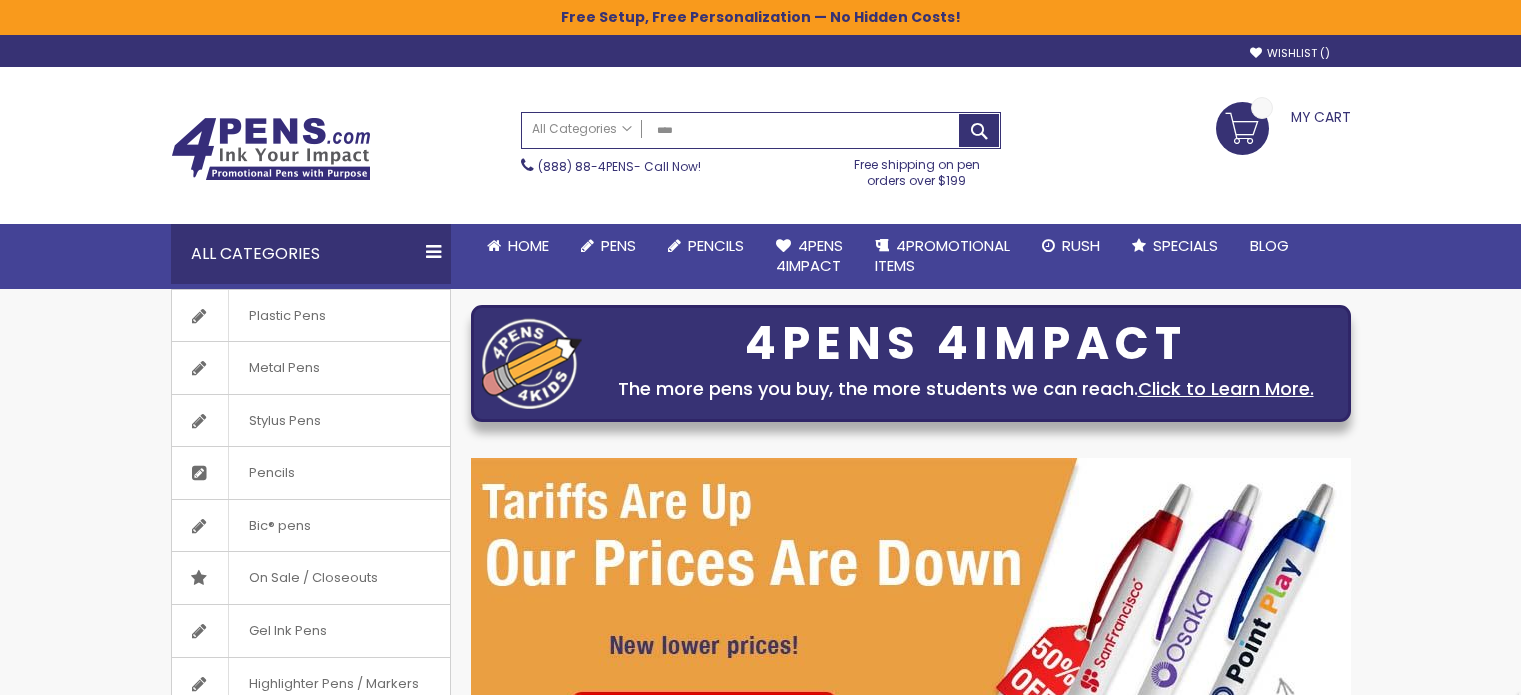 scroll, scrollTop: 0, scrollLeft: 0, axis: both 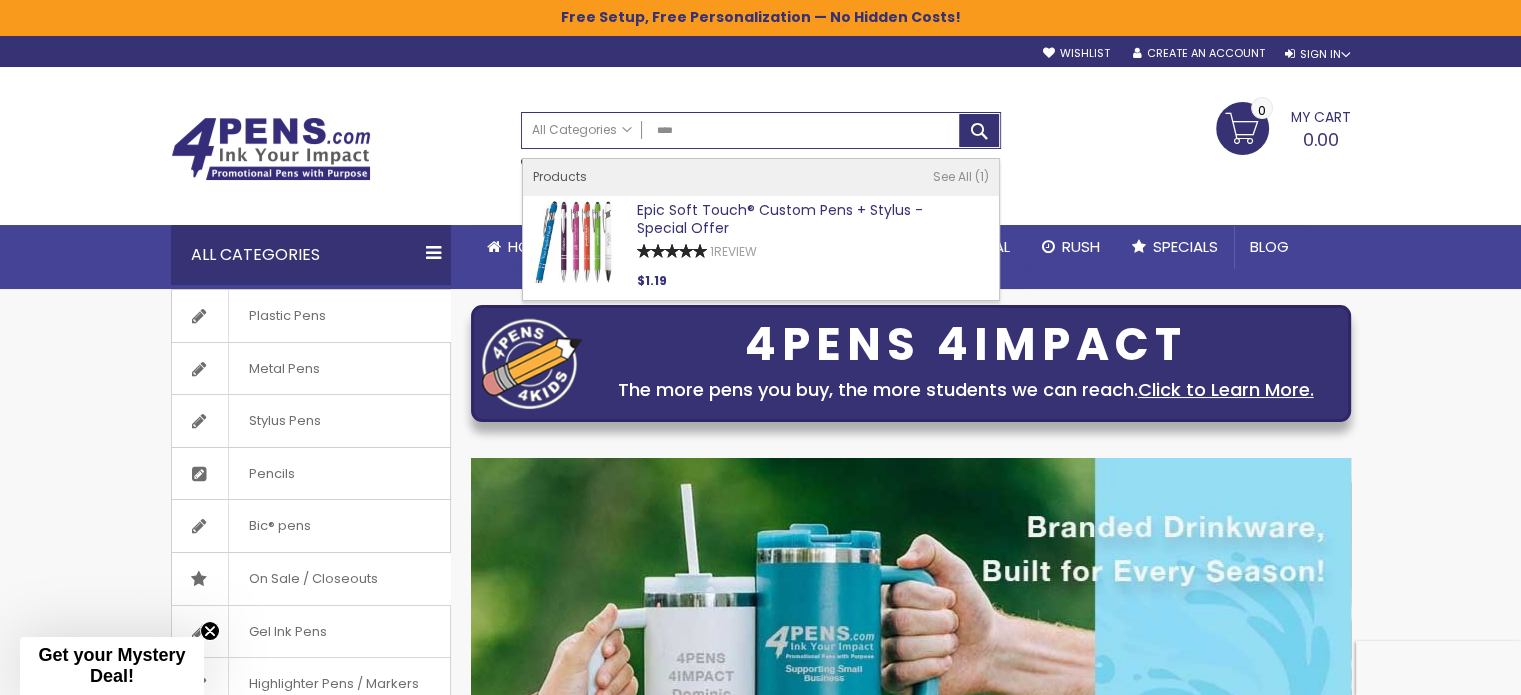 click on "Epic Soft Touch® Custom Pens + Stylus - Special Offer" at bounding box center [780, 219] 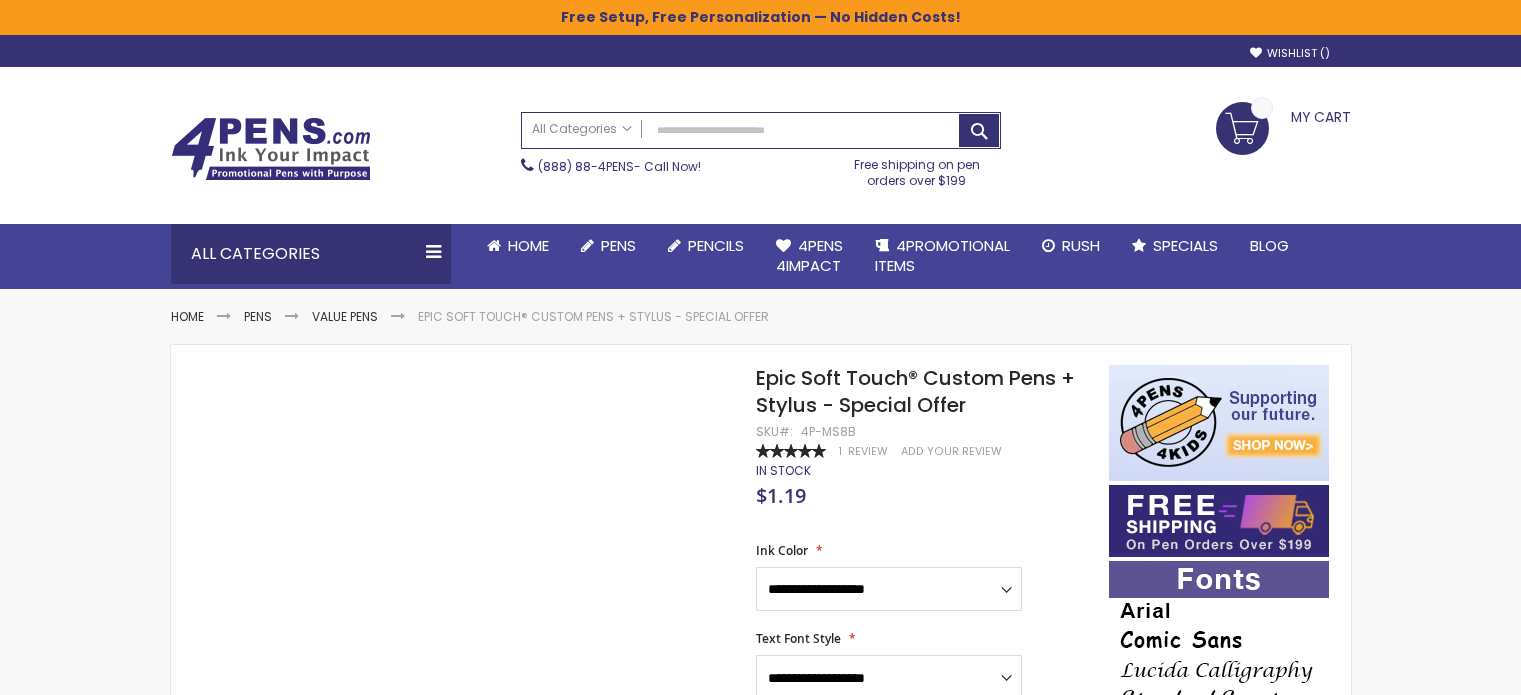 scroll, scrollTop: 0, scrollLeft: 0, axis: both 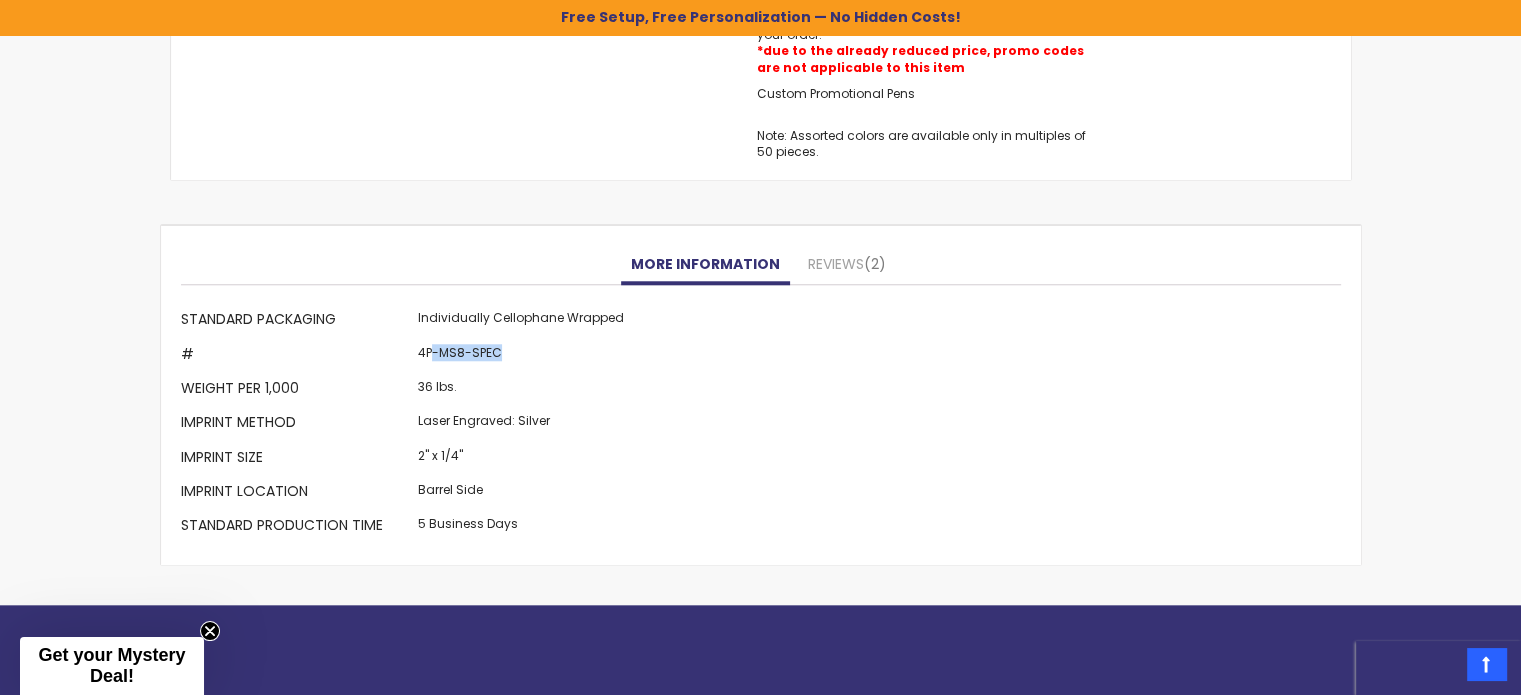 drag, startPoint x: 504, startPoint y: 350, endPoint x: 862, endPoint y: 333, distance: 358.4034 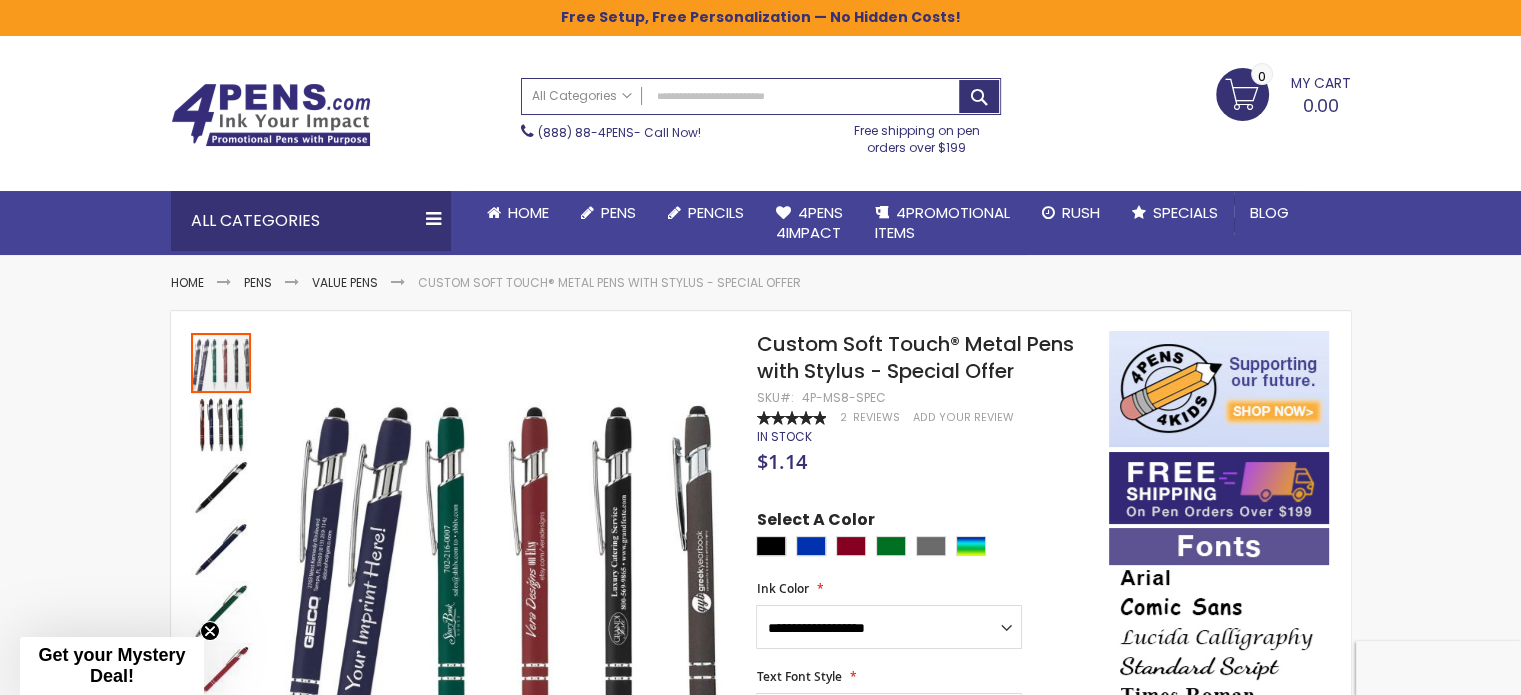 scroll, scrollTop: 0, scrollLeft: 0, axis: both 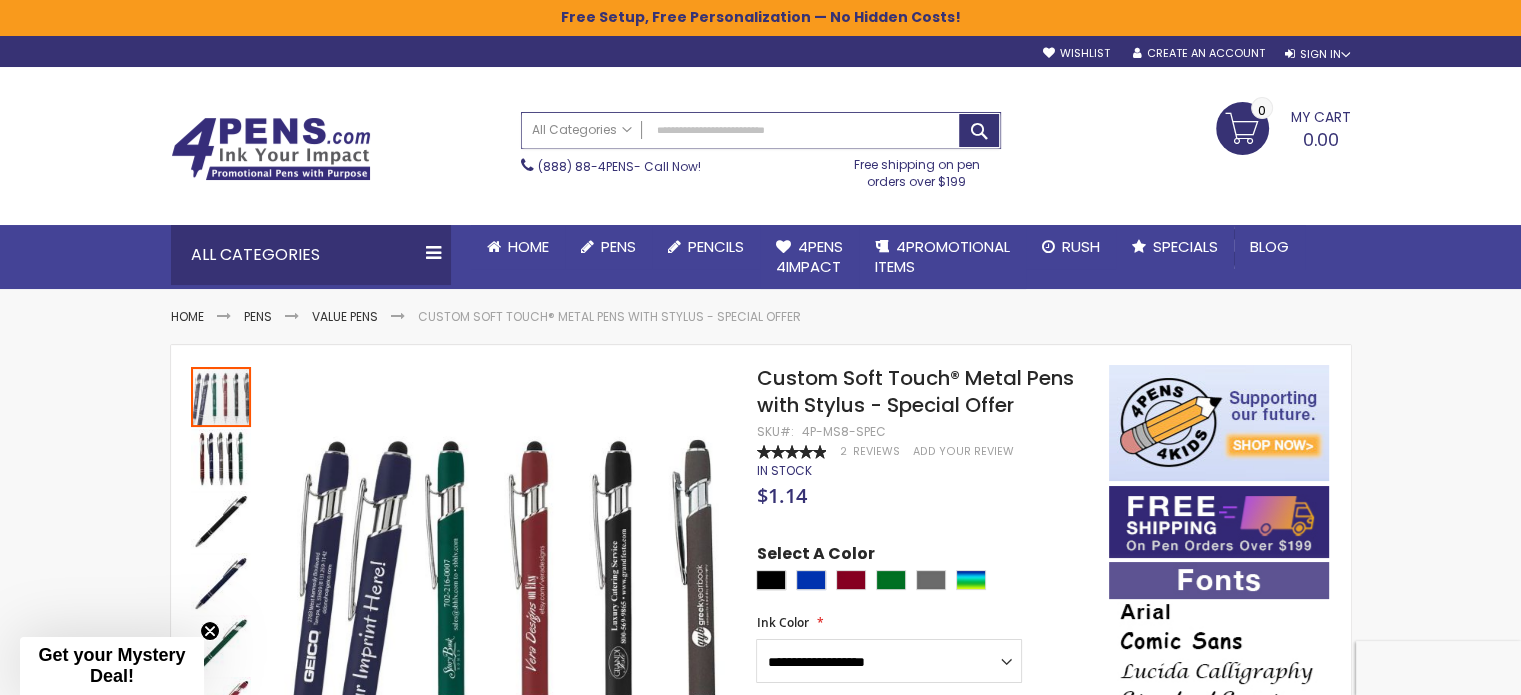 click on "Search" at bounding box center (761, 130) 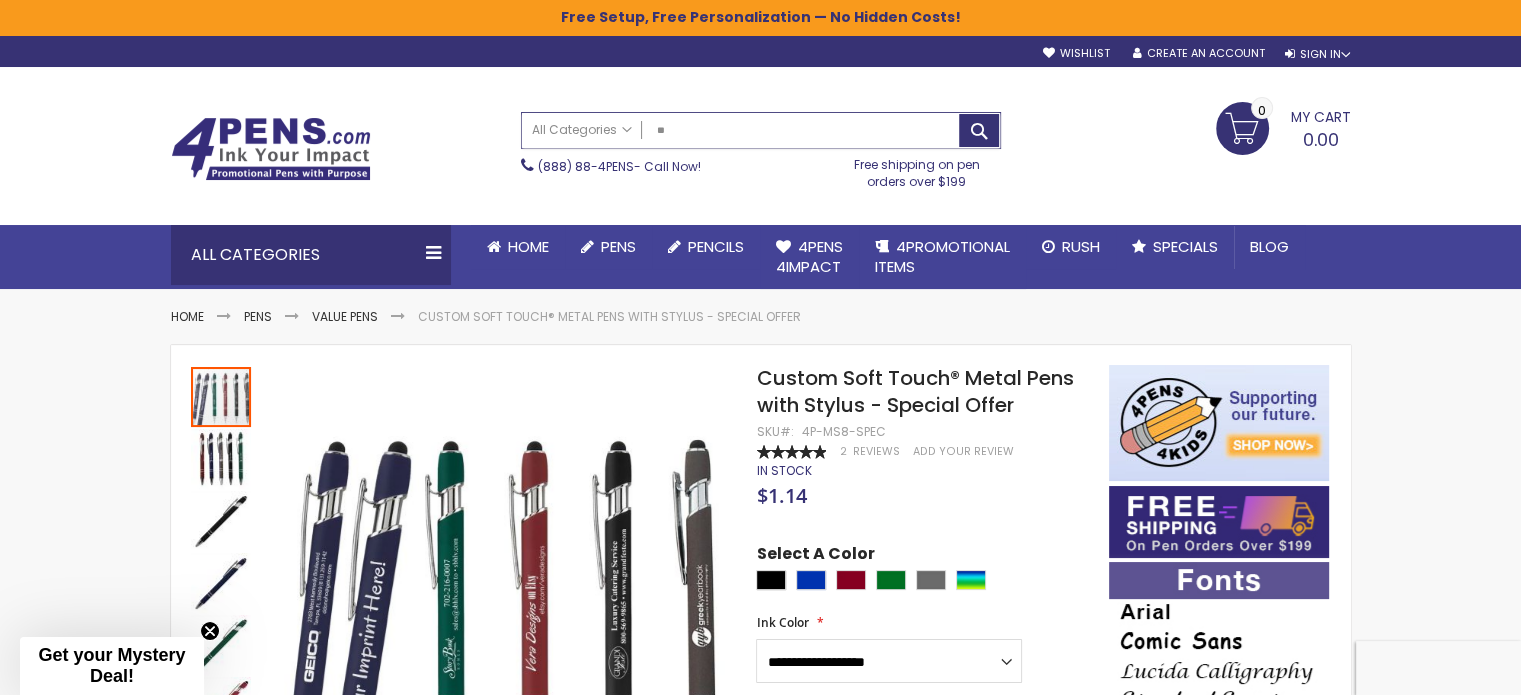 type on "*" 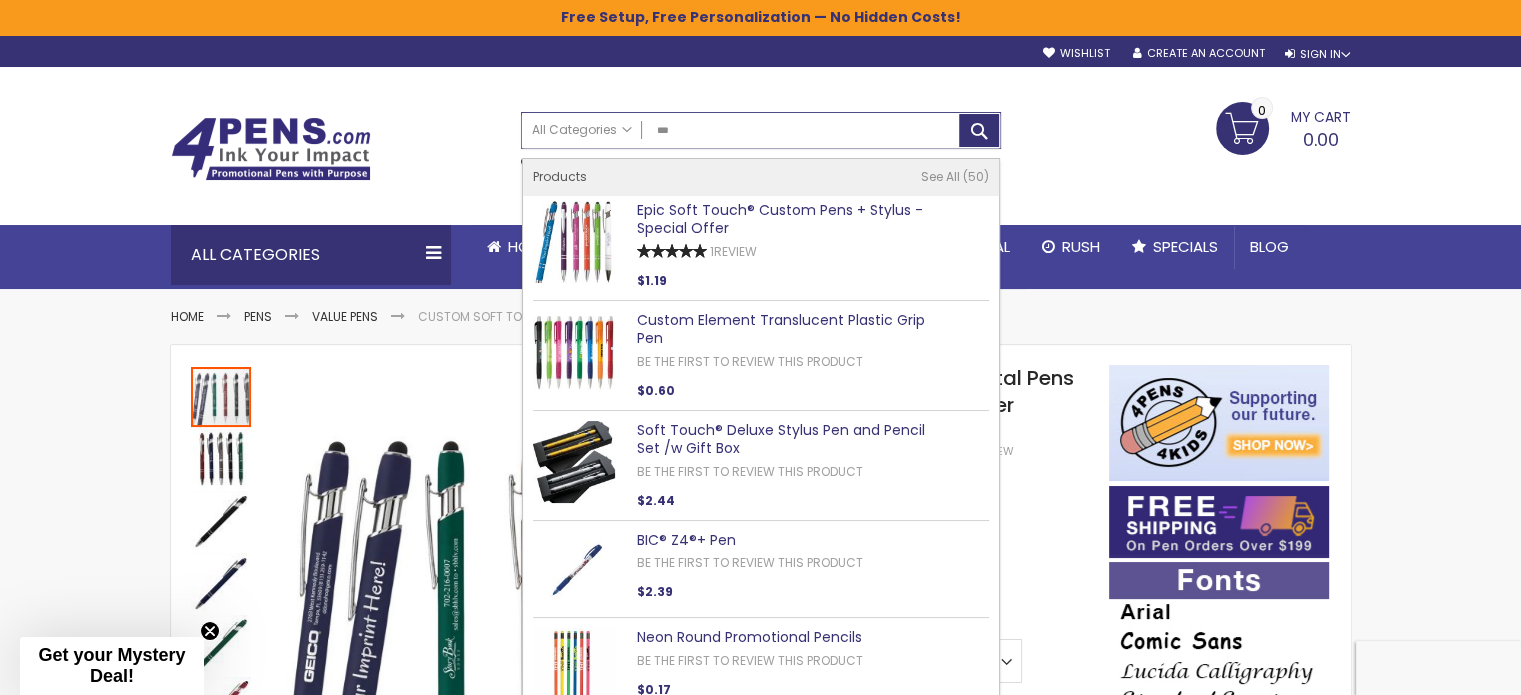 type on "****" 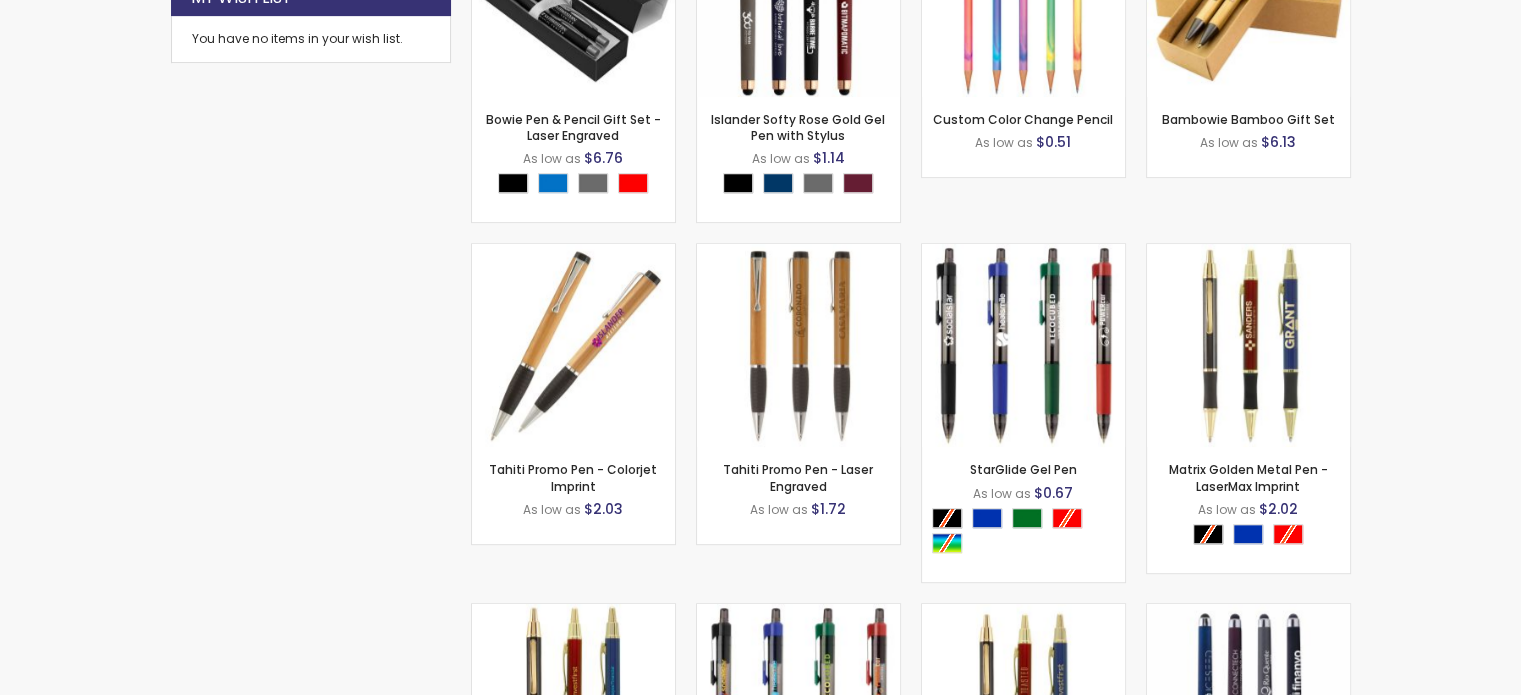 scroll, scrollTop: 1272, scrollLeft: 0, axis: vertical 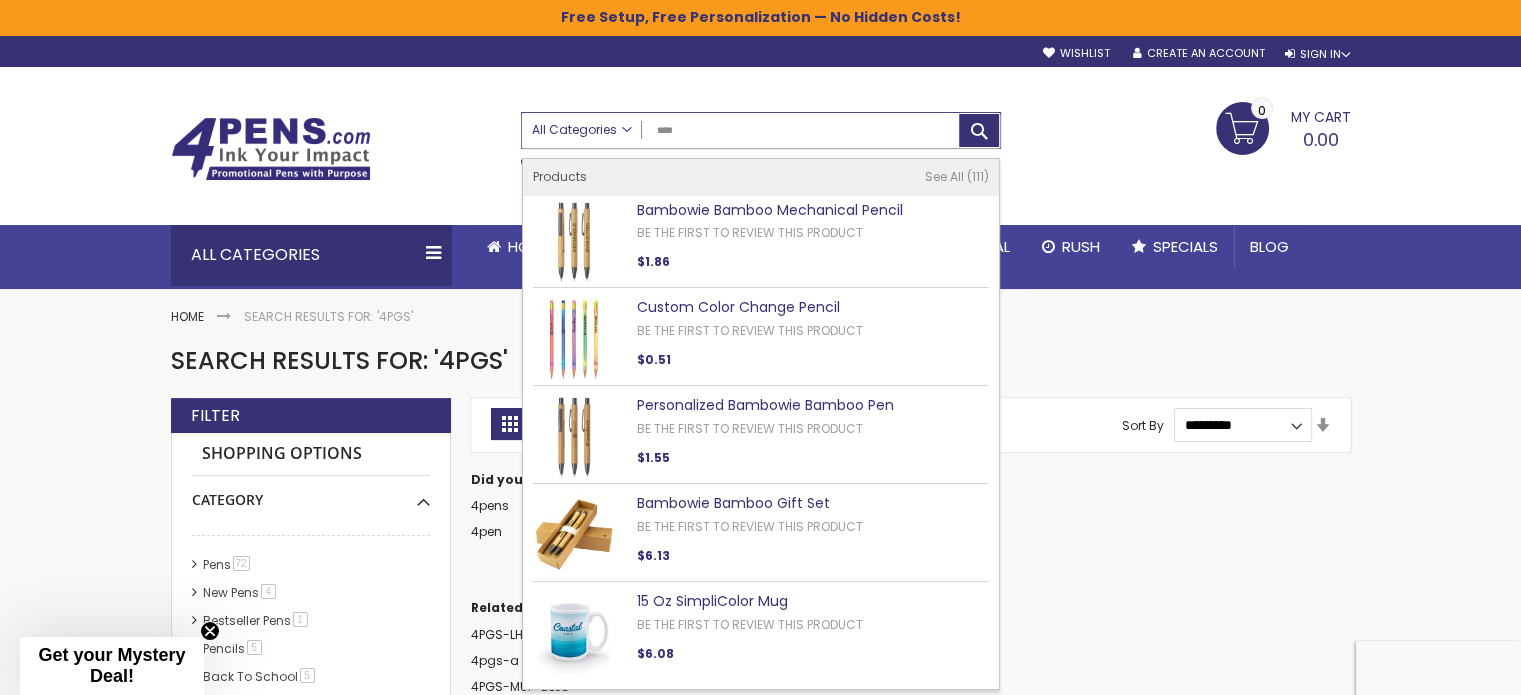 drag, startPoint x: 745, startPoint y: 128, endPoint x: 608, endPoint y: 128, distance: 137 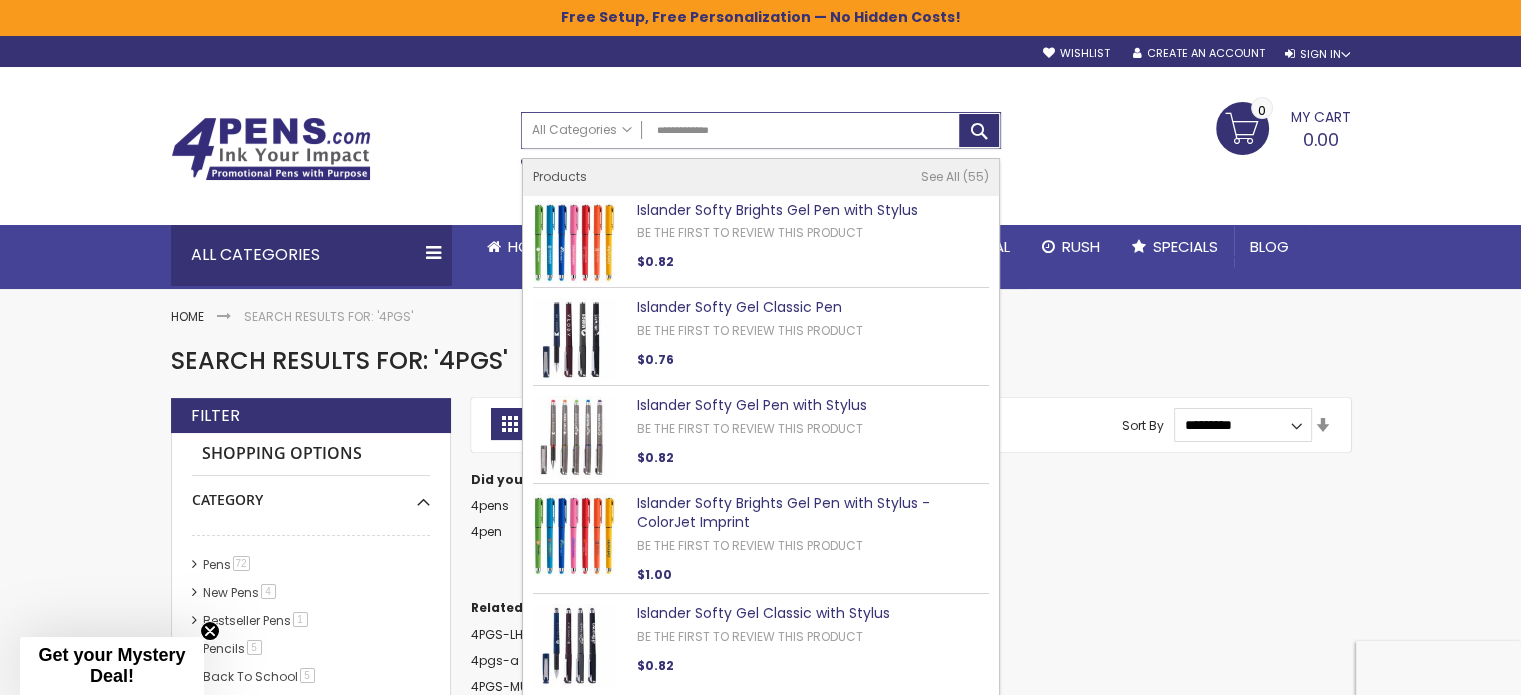 type on "**********" 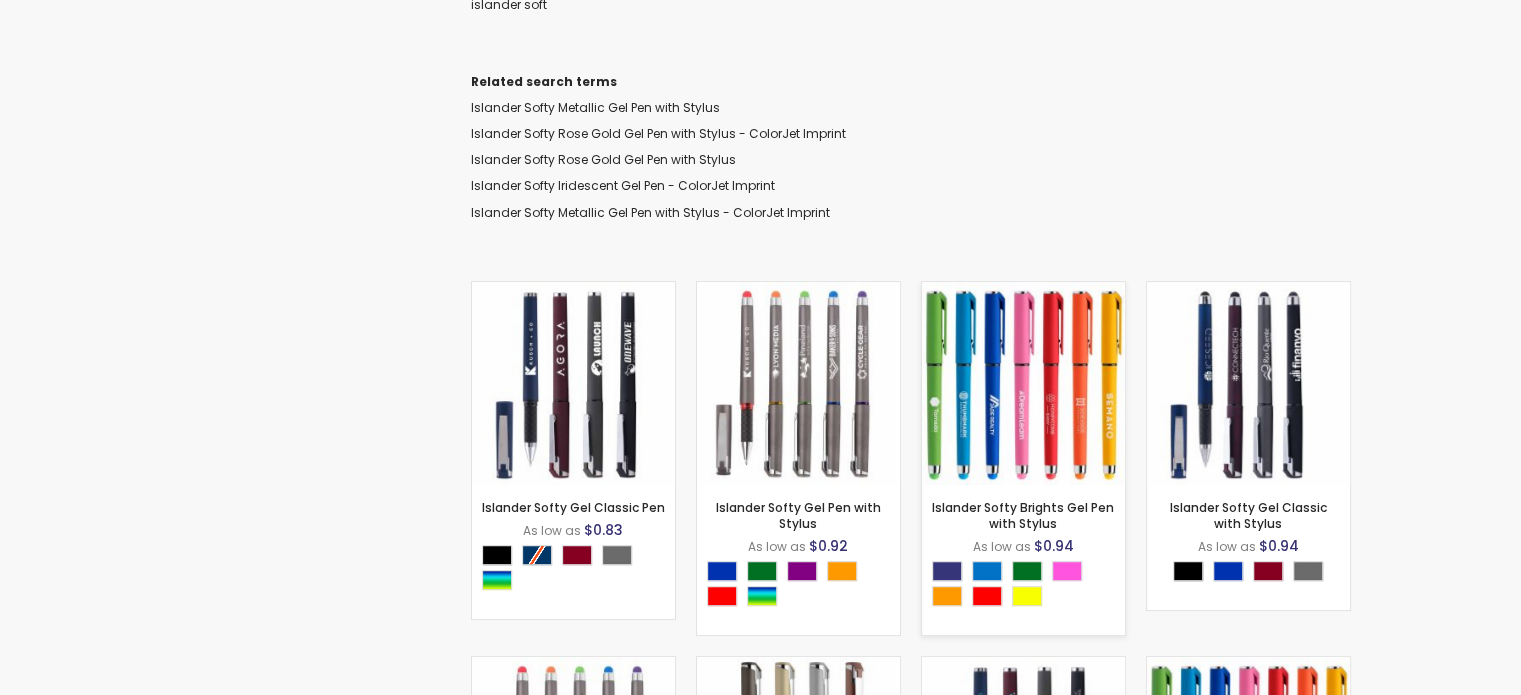 scroll, scrollTop: 600, scrollLeft: 0, axis: vertical 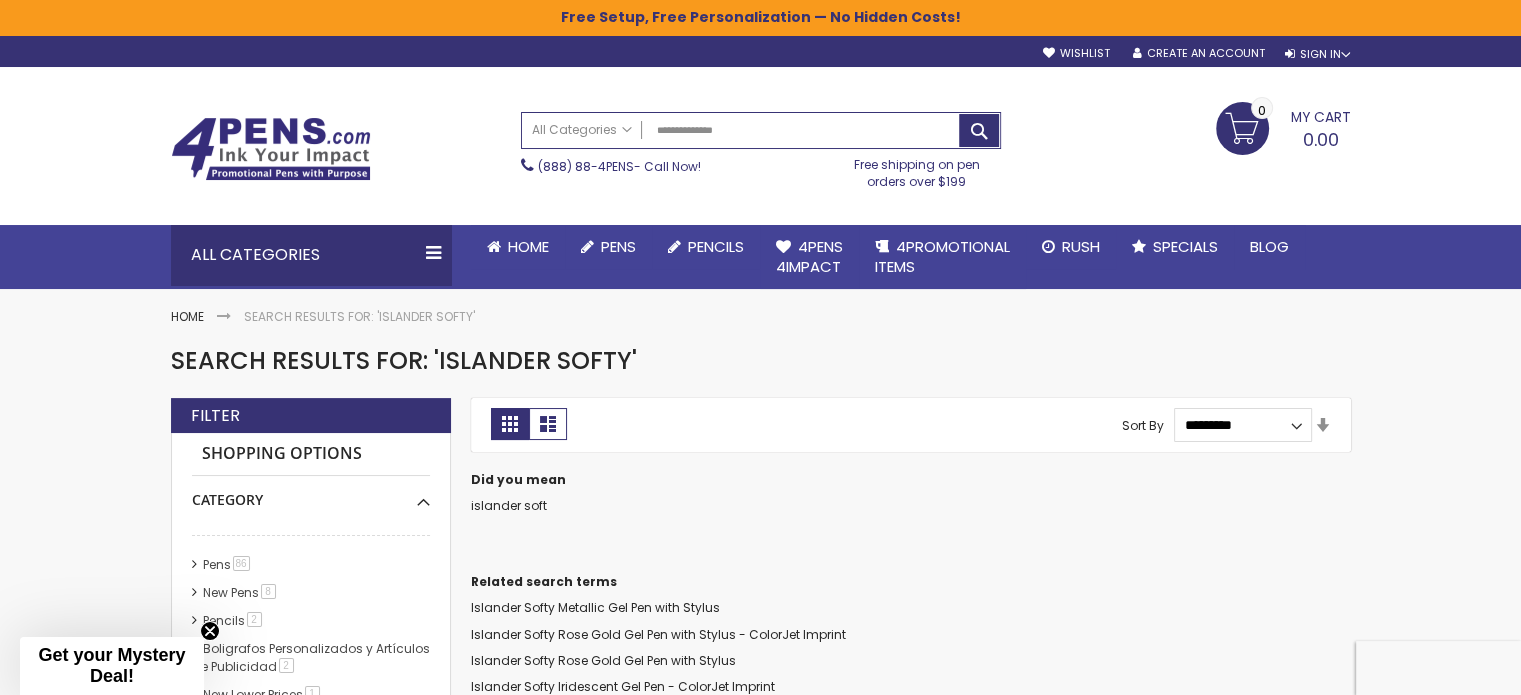 click on "Search
All Categories
All Categories
Pens Plastic Pens Metal Pens Grip Pens Laser Engraved Pens LaserMax® Pens Retractable Pens Wedding Pens BIC® Pens Gel Pens Value Pens Stylus Pens Light Up Pens Stick Pens Mirror Etched Twist Pen Rollerball Antimicrobial Pens Low Minimum Pens Blue ink Pens Pen Gift Sets Hybrid ink Pens Full Color Logo Pens Eco Friendly Pens Novelty Pens USA Pens Multi Color Pens Executive Pens Scented Pens Garland Pens Highlighters New Pens Bestseller Pens Church Pens and Religious Gifts Pencils Carpenter Pencils Mechanical Pencils Custom Golf Pencils Standard #2 Pencils hp-featured Realtor Pens - Promotional Products Promotional Items Custom Mugs Valentine's Day Promotional Gifts Custom Keychains Custom Koozies - Can Coolers Custom Sticky Notes Custom Umbrellas Custom Notebooks Custom Tote Bags  Custom Tumblers Custom Backpacks Custom Coolers Golf" at bounding box center [761, 150] 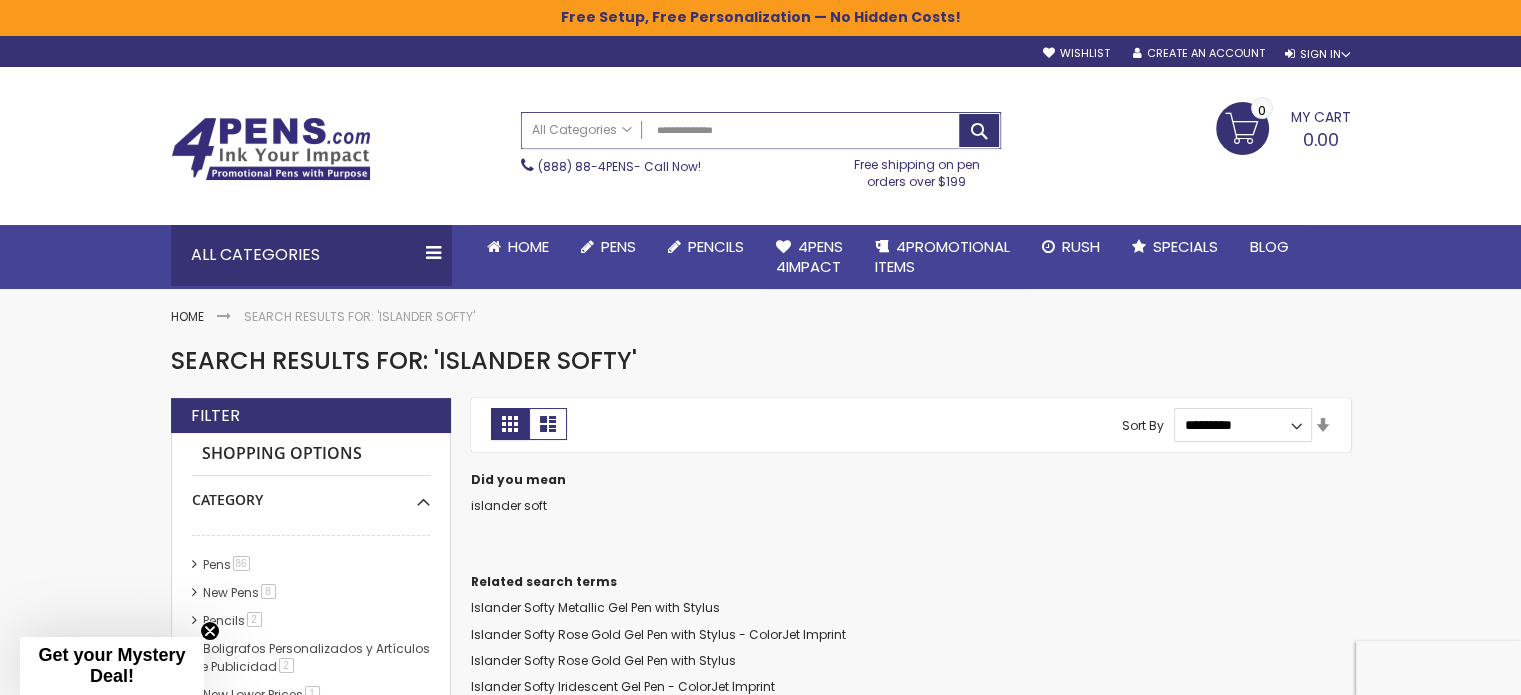 click on "**********" at bounding box center [761, 130] 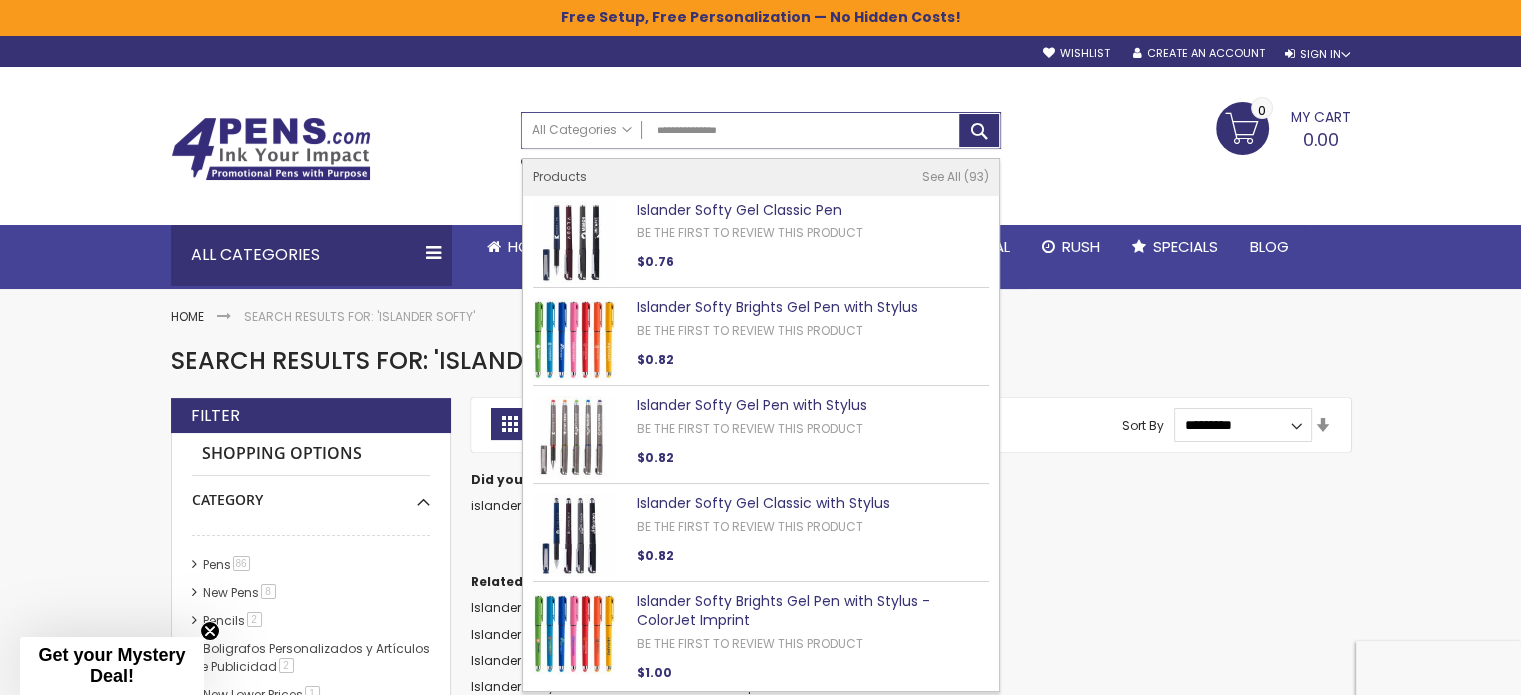 click on "**********" at bounding box center [761, 130] 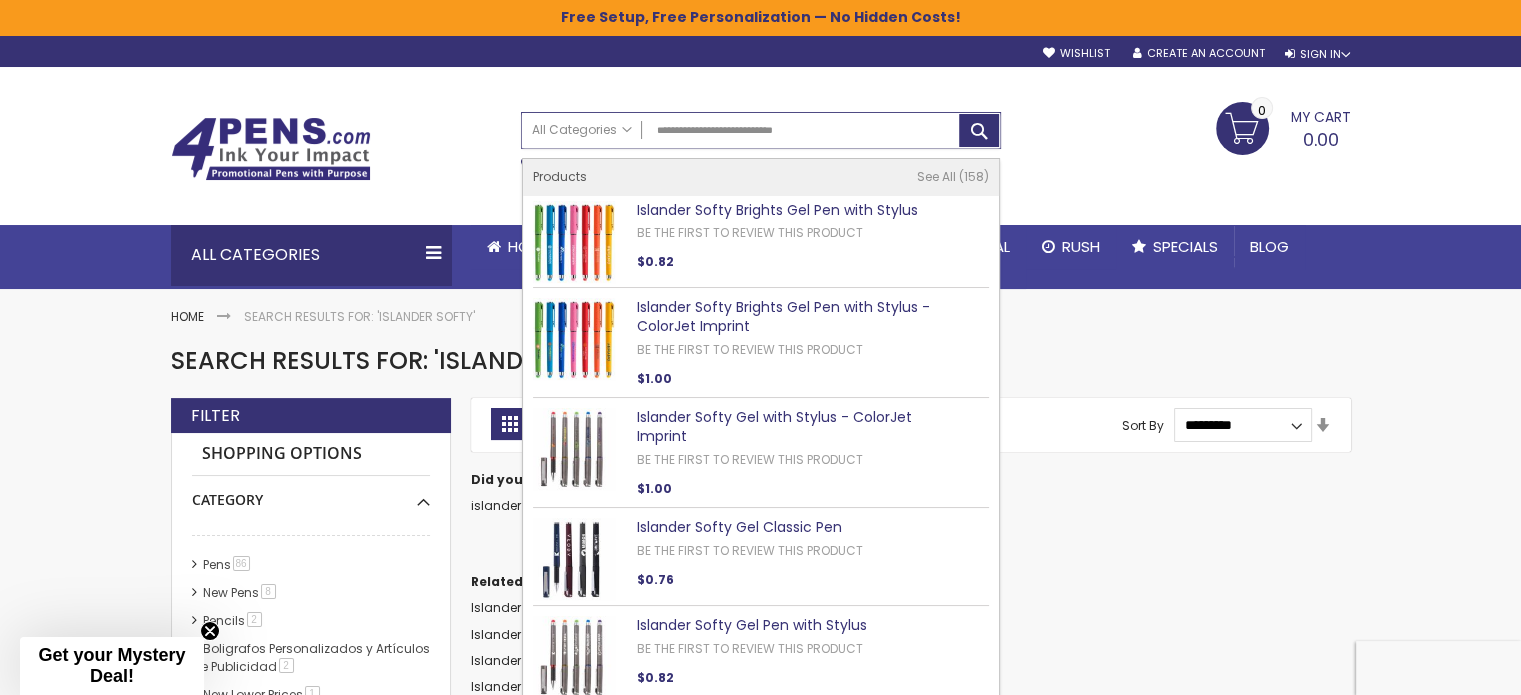 type on "**********" 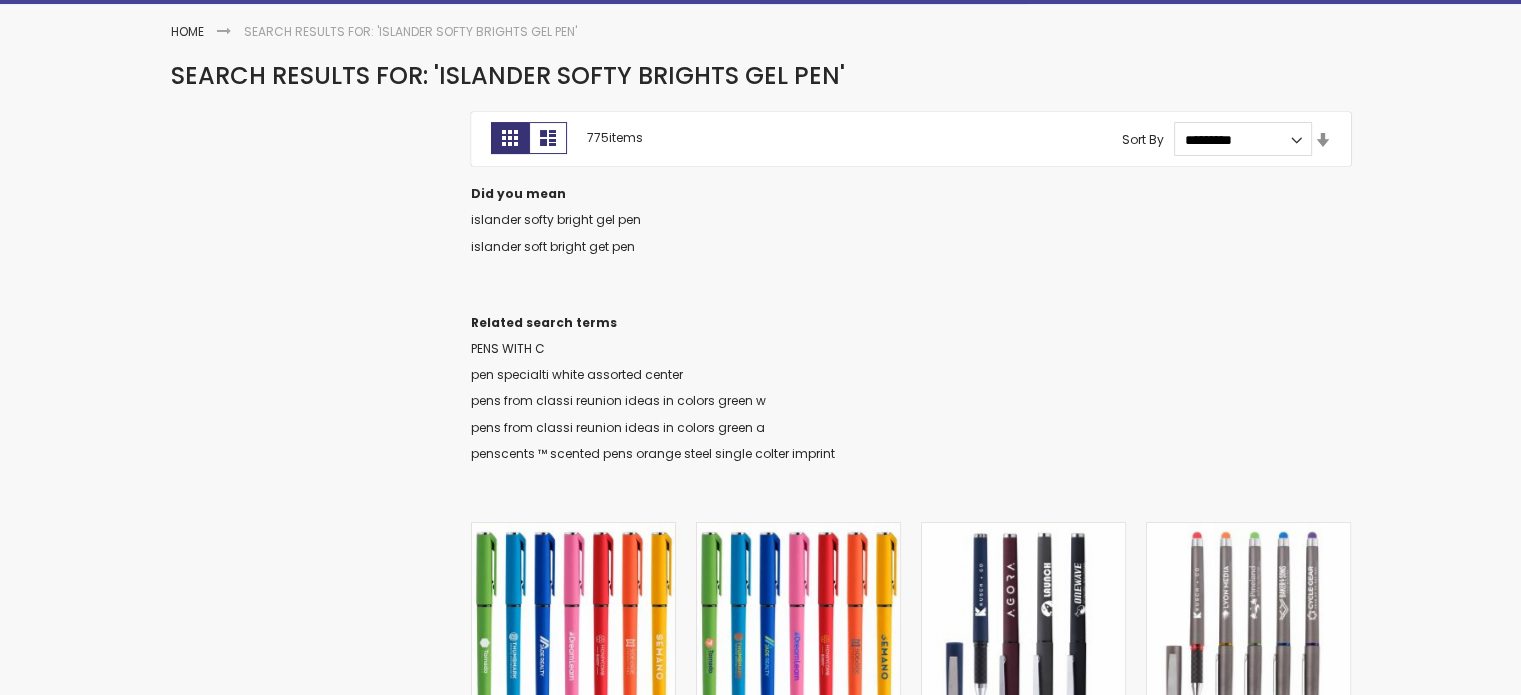 scroll, scrollTop: 500, scrollLeft: 0, axis: vertical 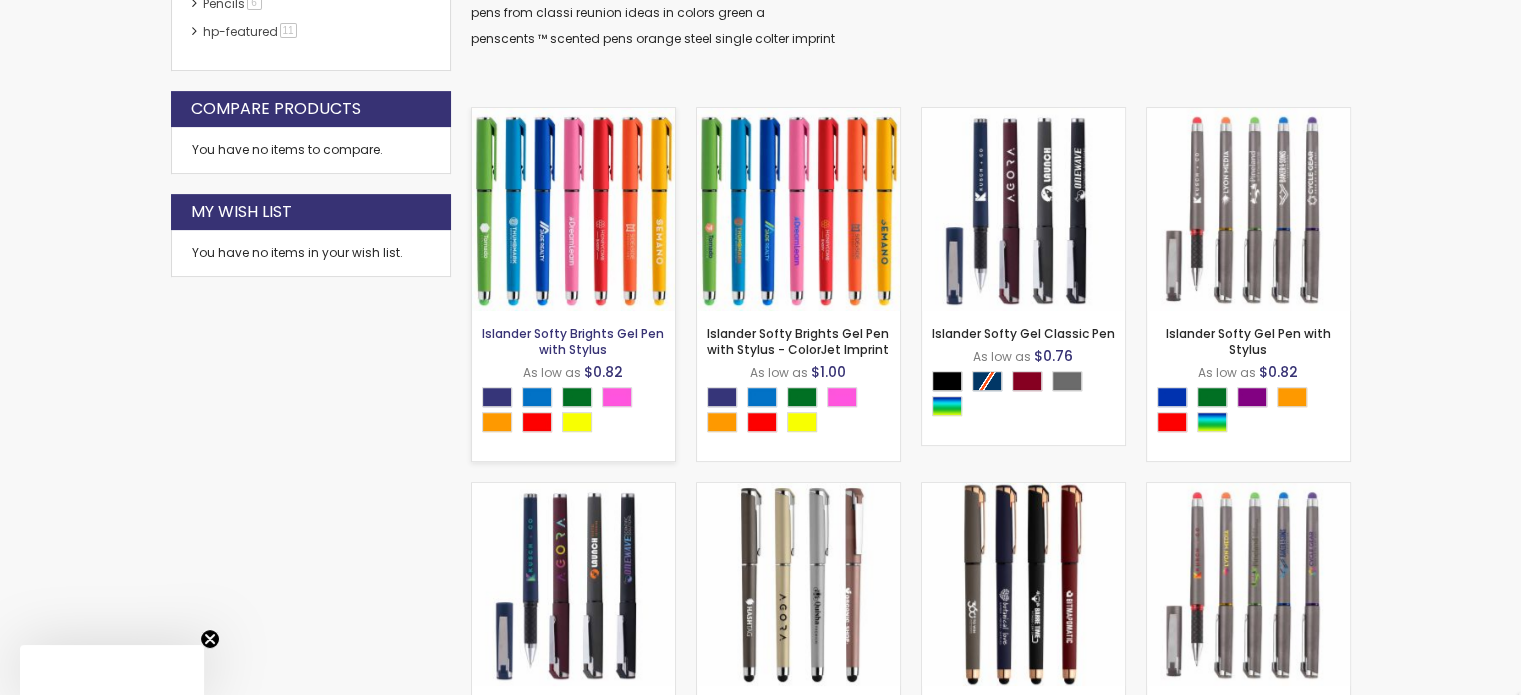 click on "Islander Softy Brights Gel Pen with Stylus" at bounding box center (573, 341) 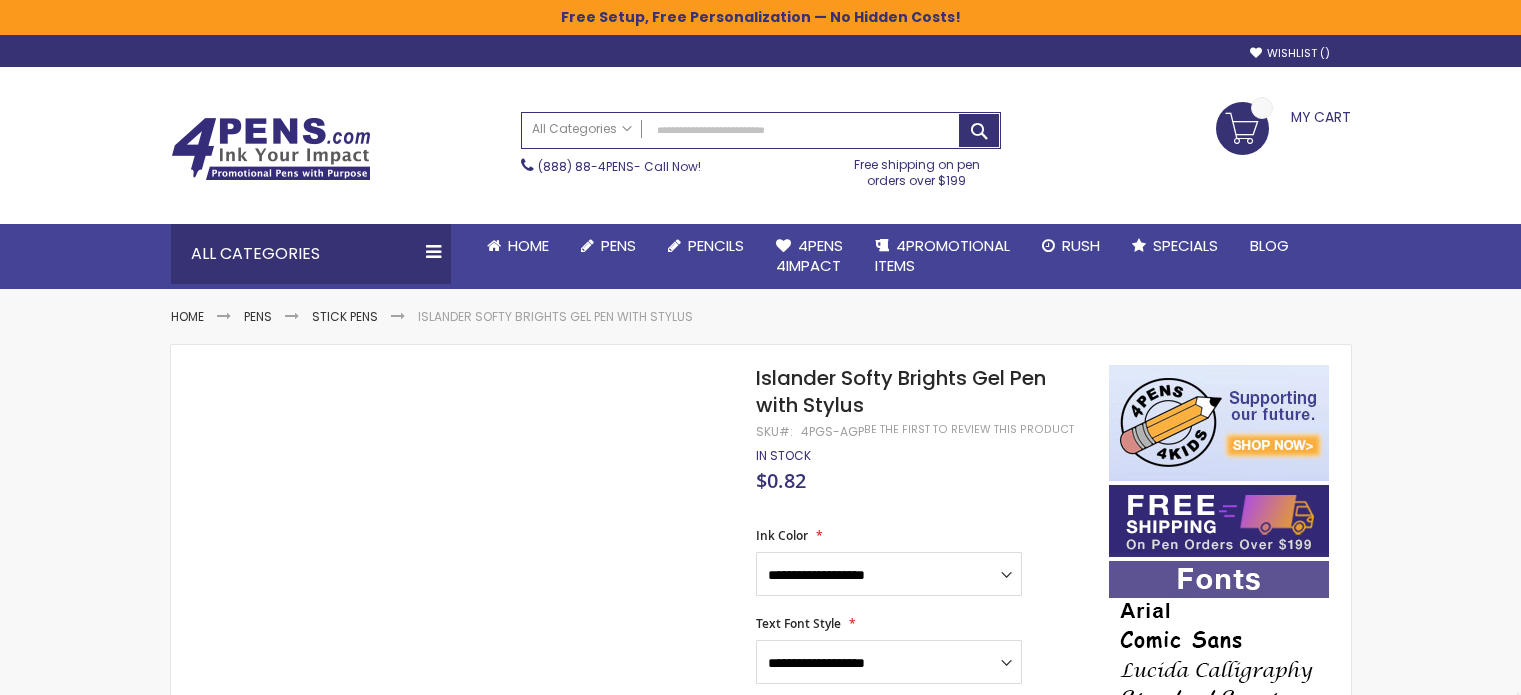 scroll, scrollTop: 0, scrollLeft: 0, axis: both 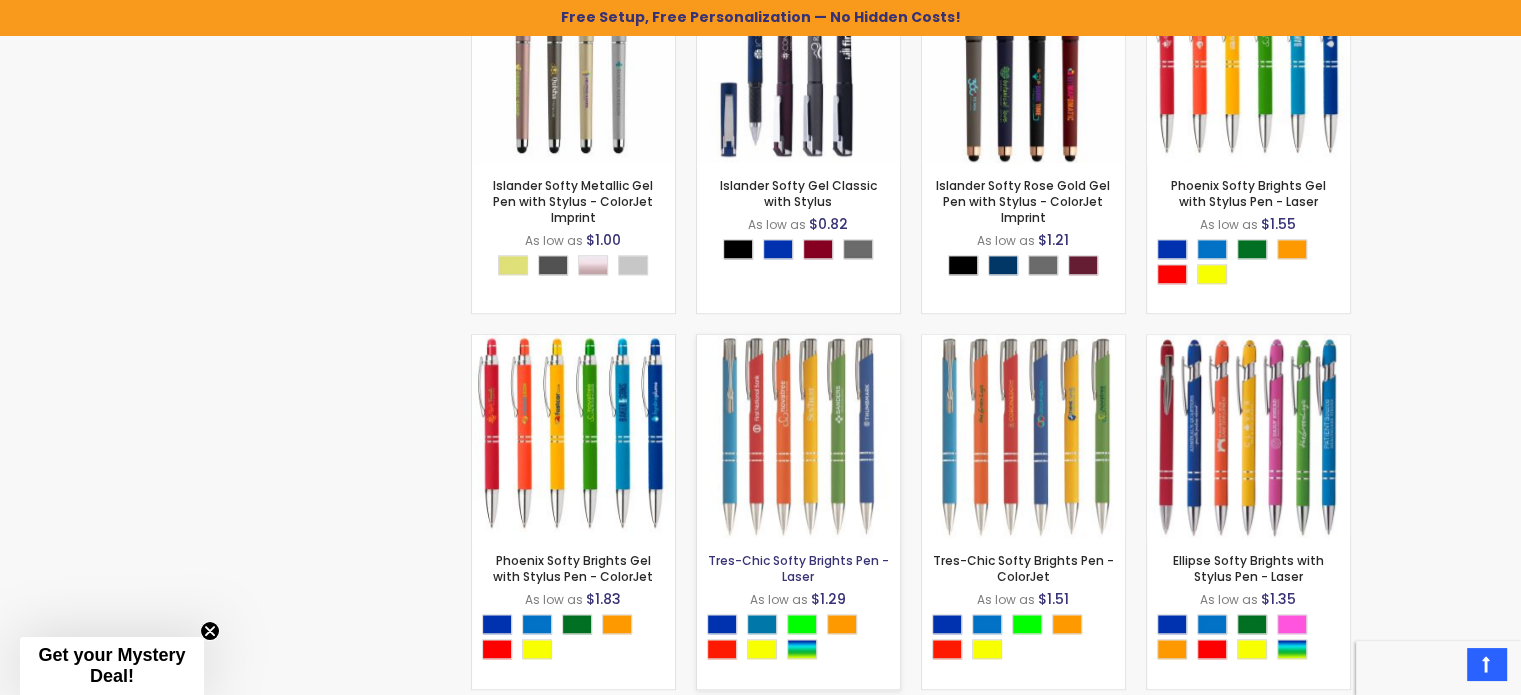 click on "Tres-Chic Softy Brights Pen - Laser" at bounding box center [798, 568] 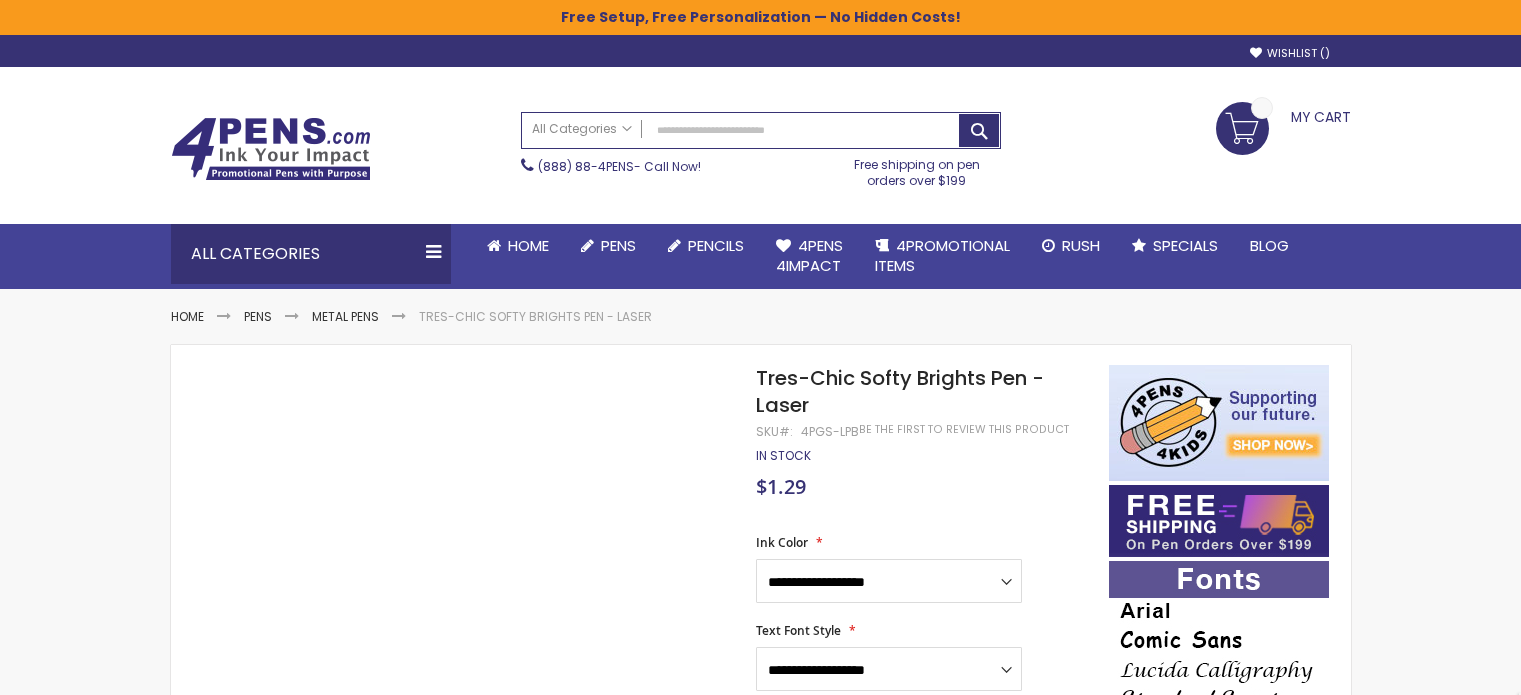 scroll, scrollTop: 0, scrollLeft: 0, axis: both 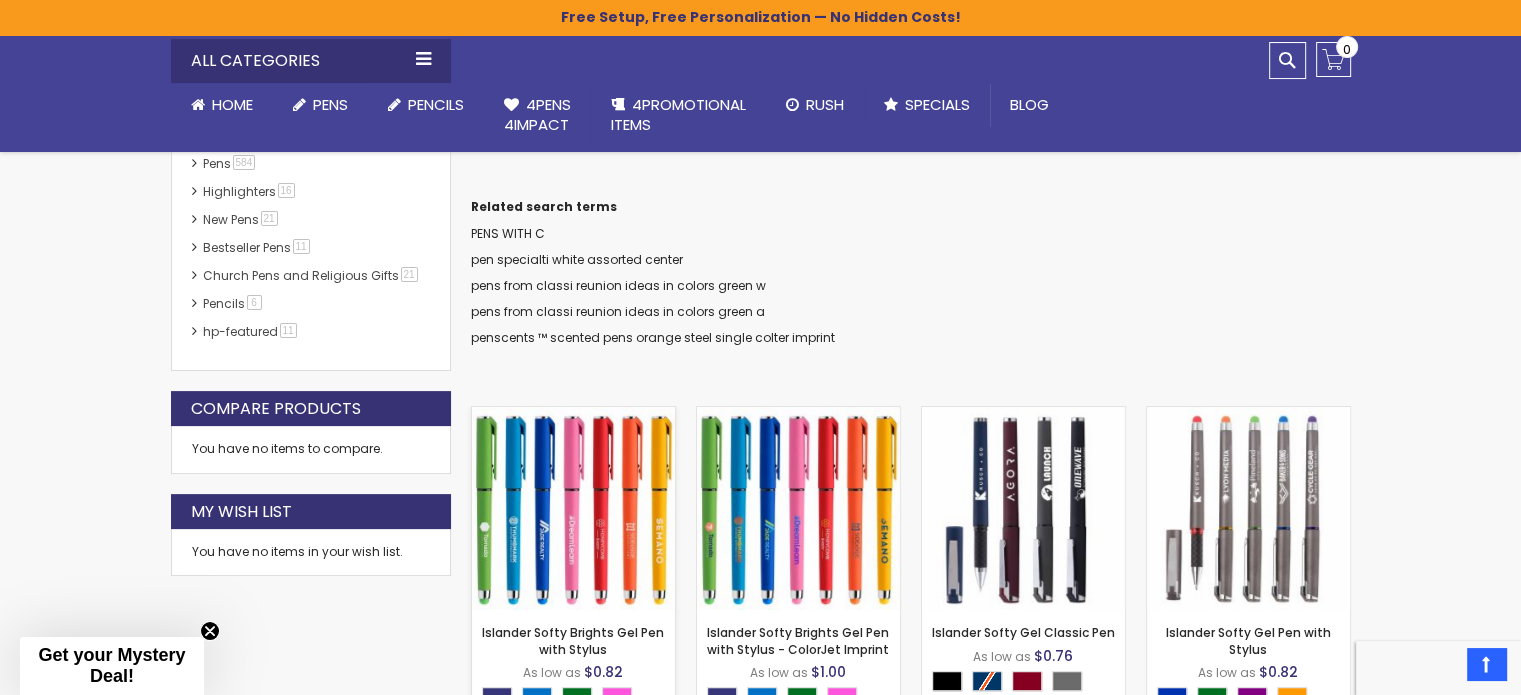 click at bounding box center [573, 508] 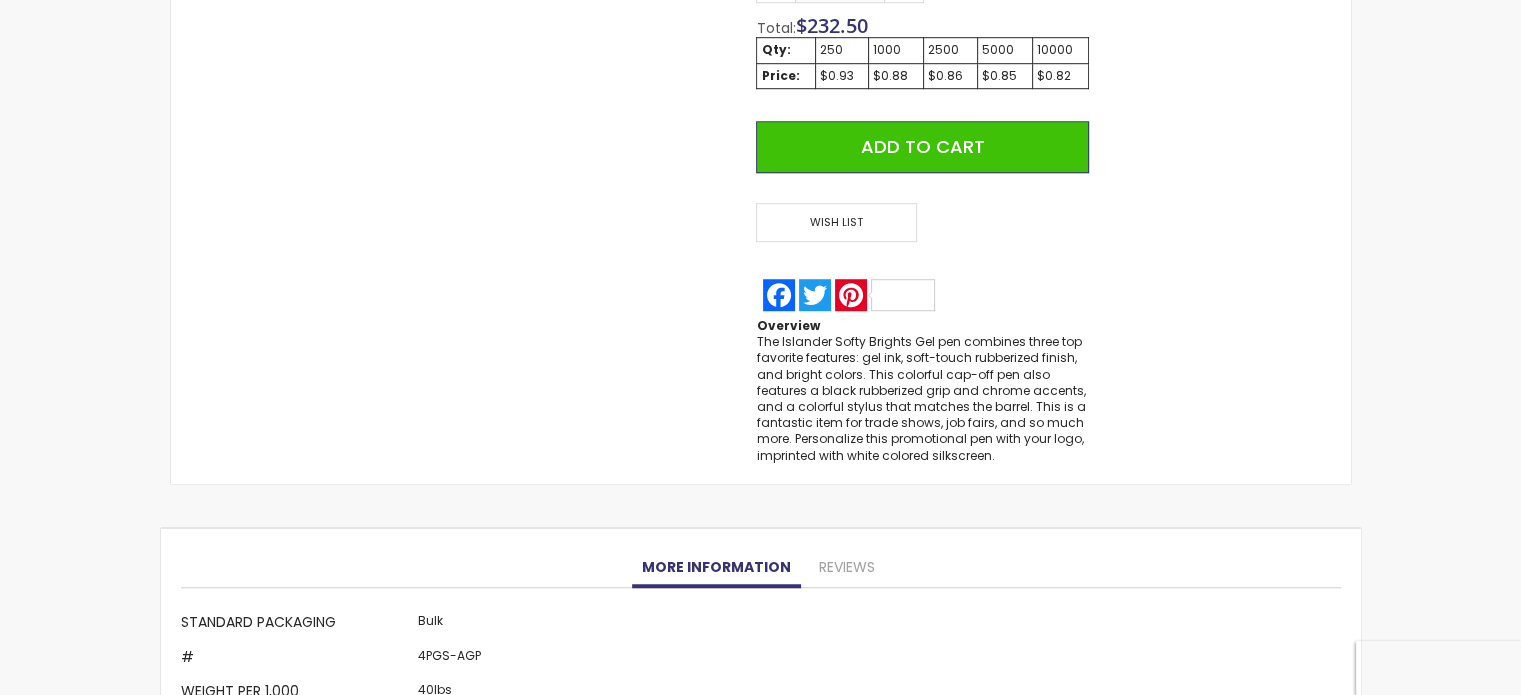 scroll, scrollTop: 1200, scrollLeft: 0, axis: vertical 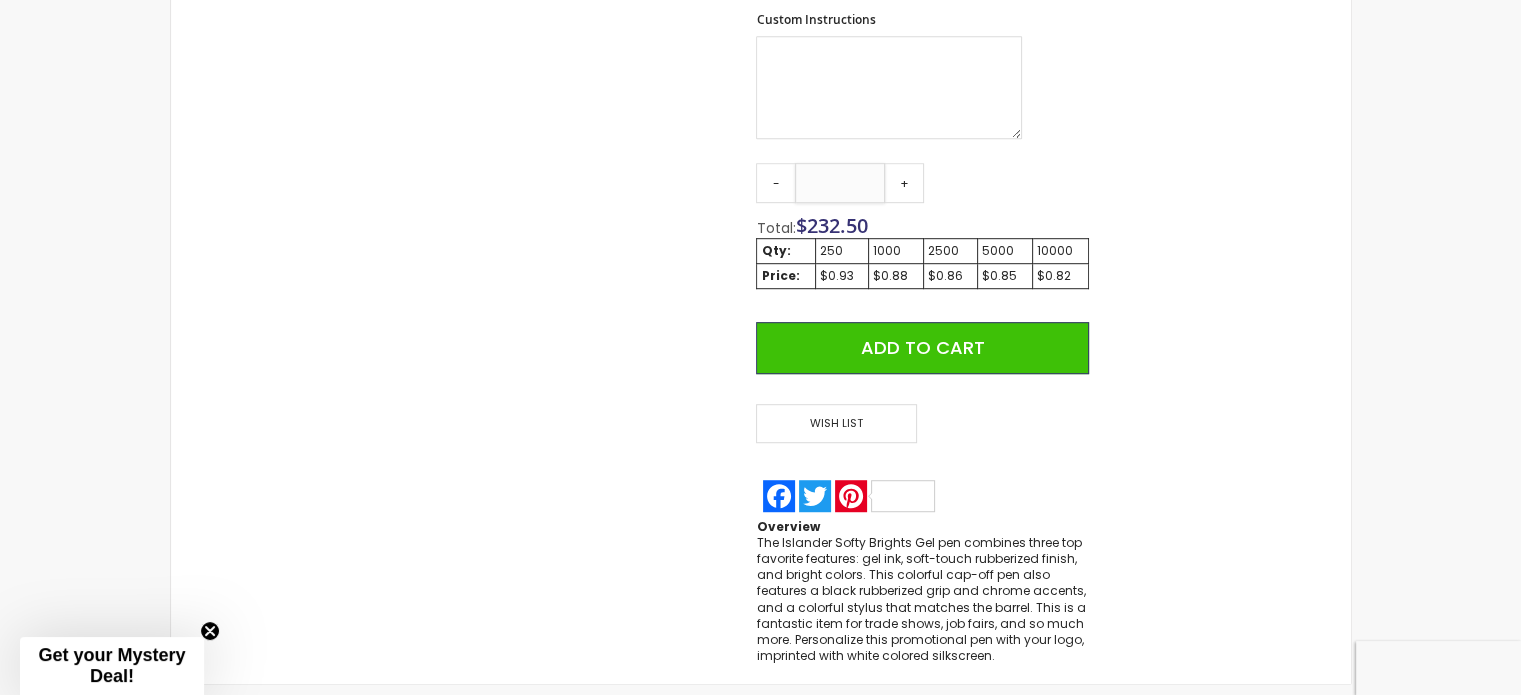drag, startPoint x: 863, startPoint y: 185, endPoint x: 815, endPoint y: 185, distance: 48 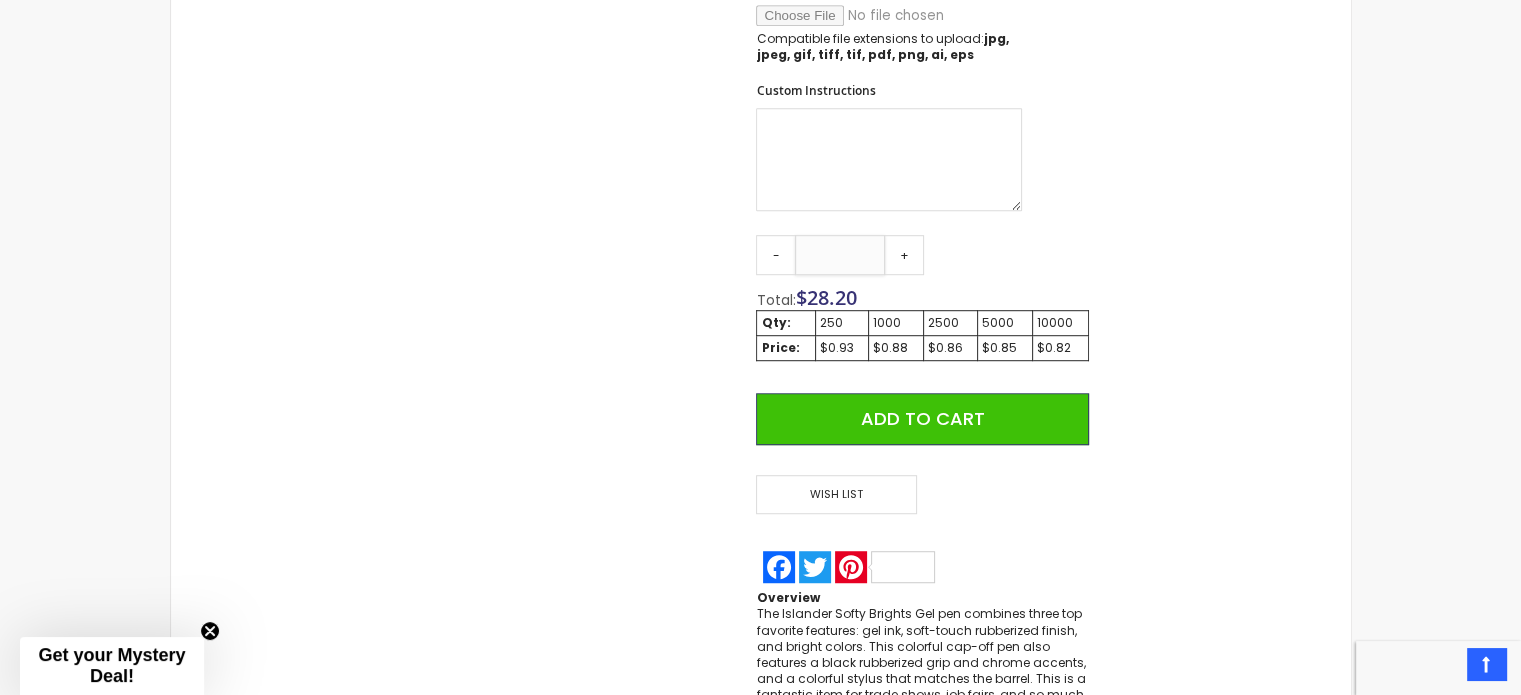 scroll, scrollTop: 1271, scrollLeft: 0, axis: vertical 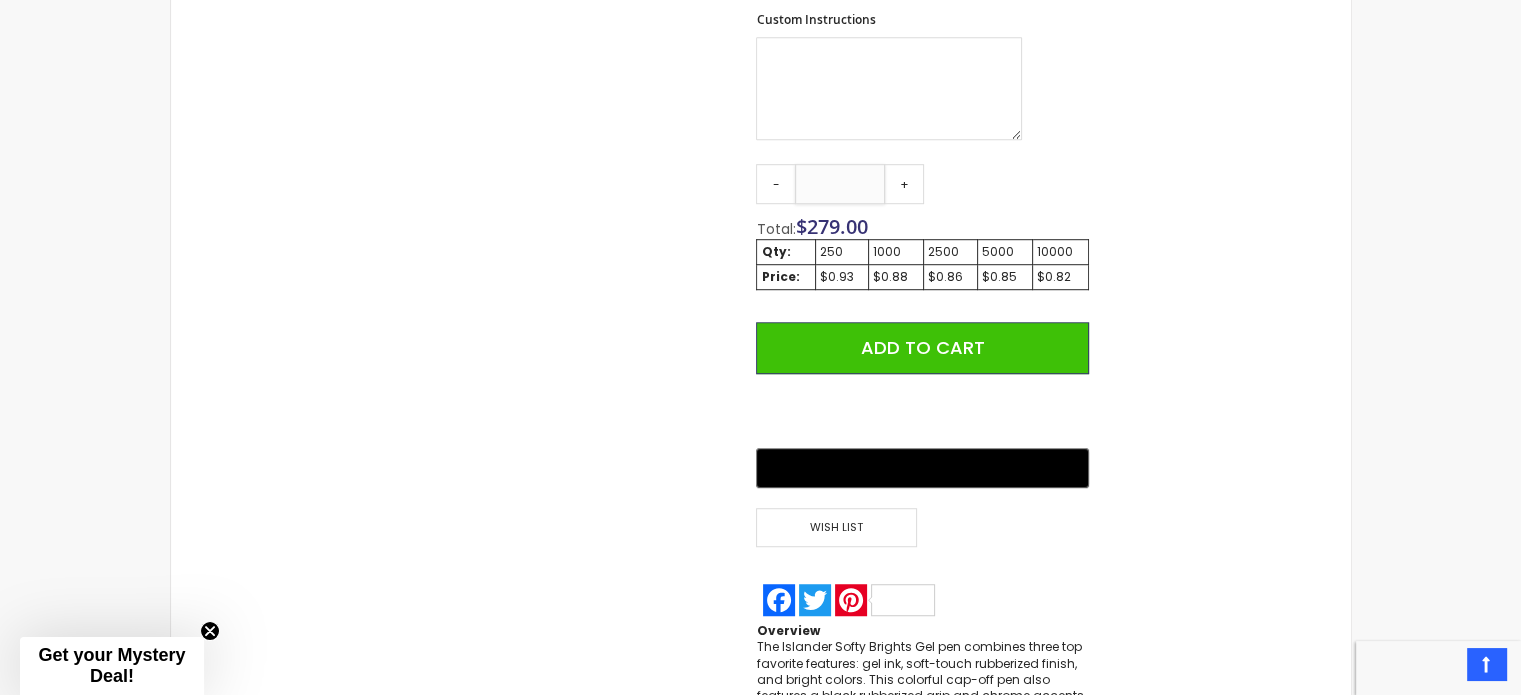 type on "***" 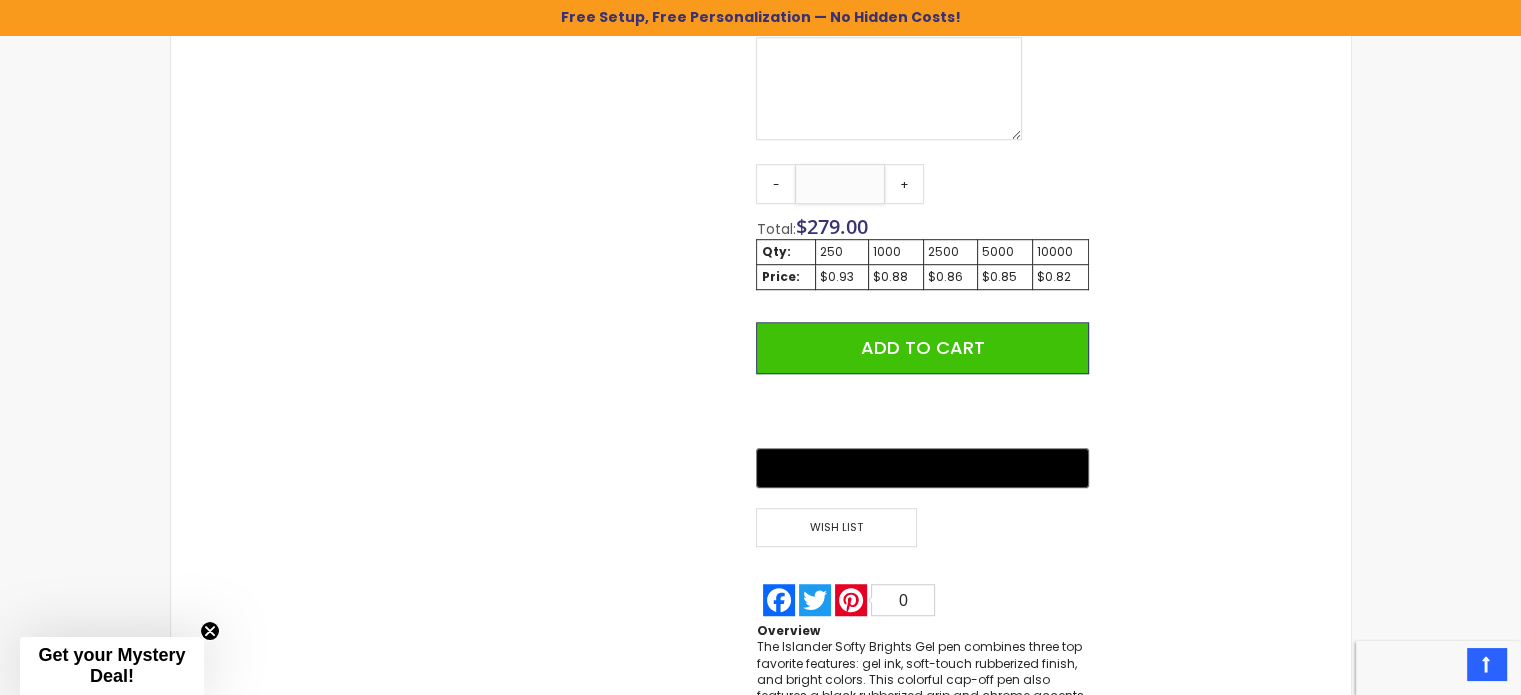 scroll, scrollTop: 1305, scrollLeft: 0, axis: vertical 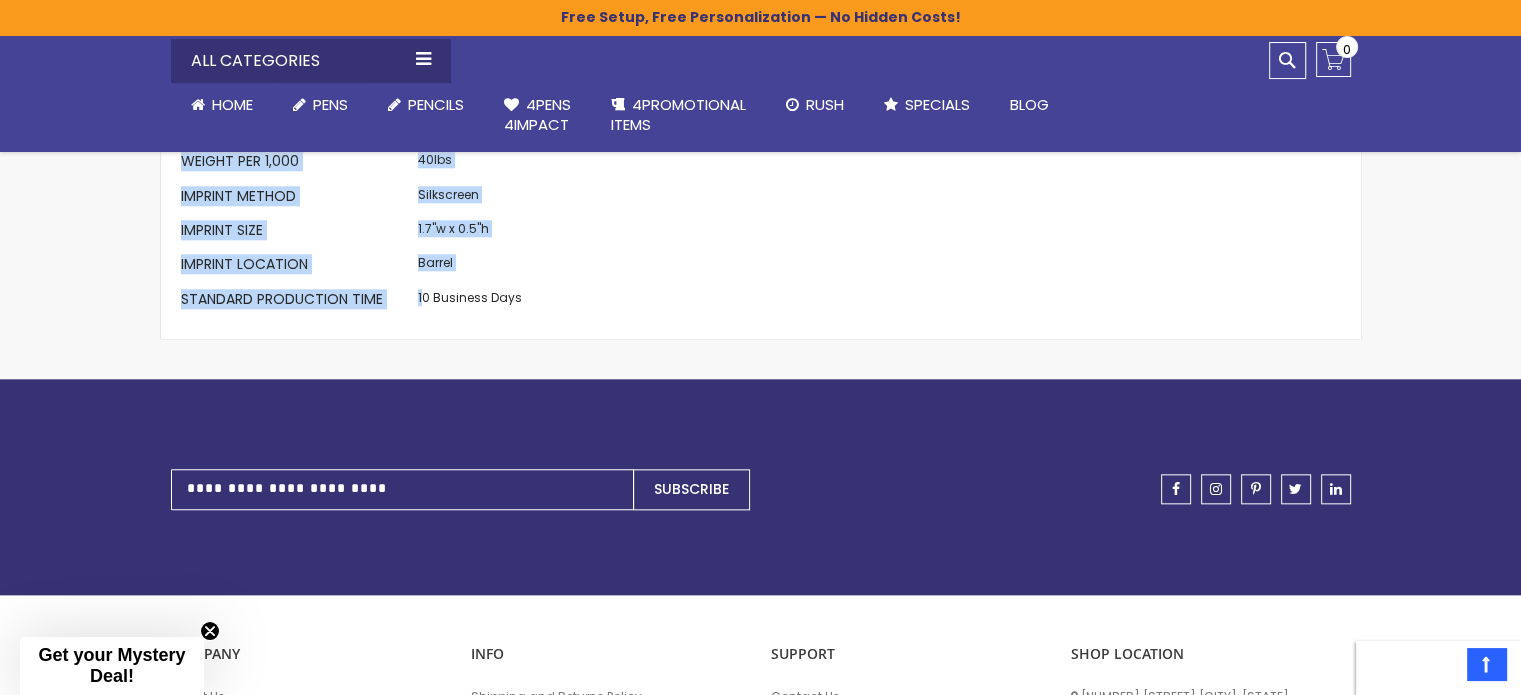 drag, startPoint x: 526, startPoint y: 299, endPoint x: 420, endPoint y: 297, distance: 106.01887 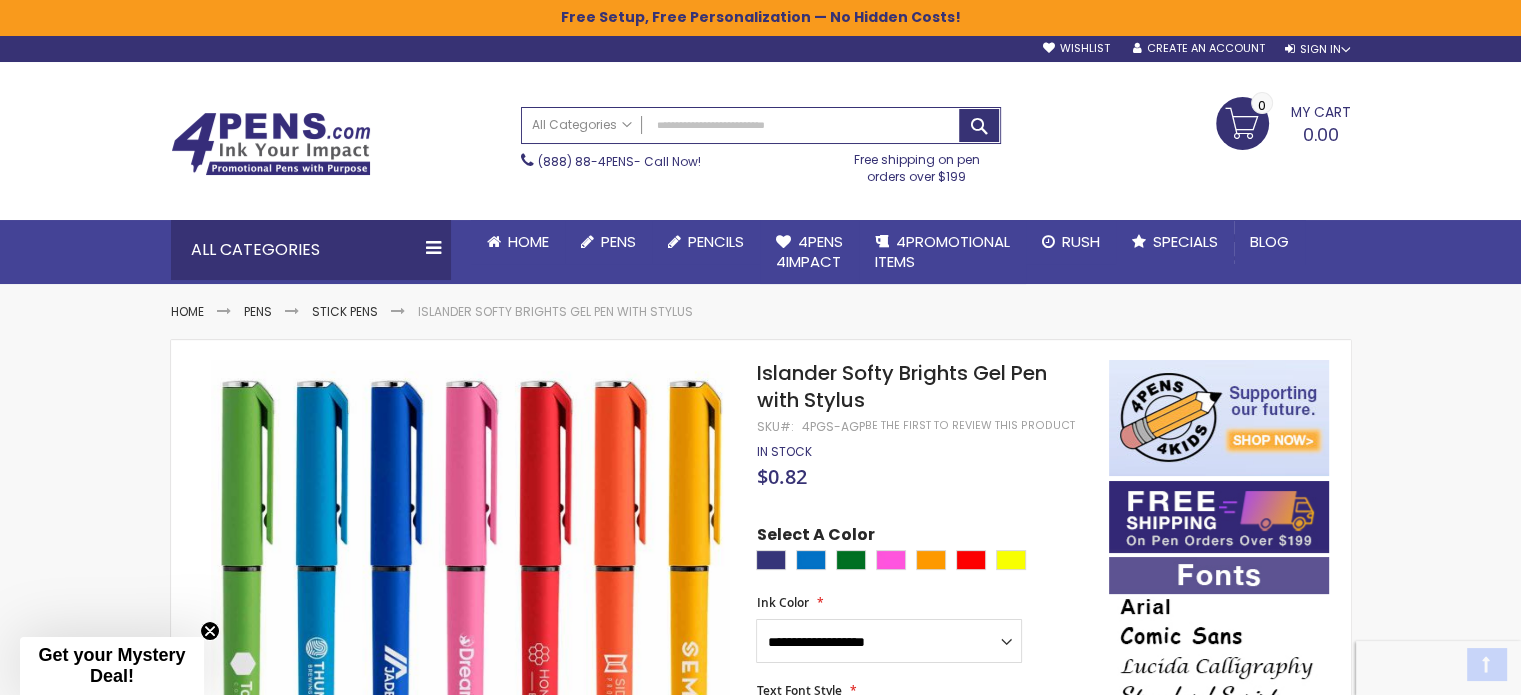 scroll, scrollTop: 0, scrollLeft: 0, axis: both 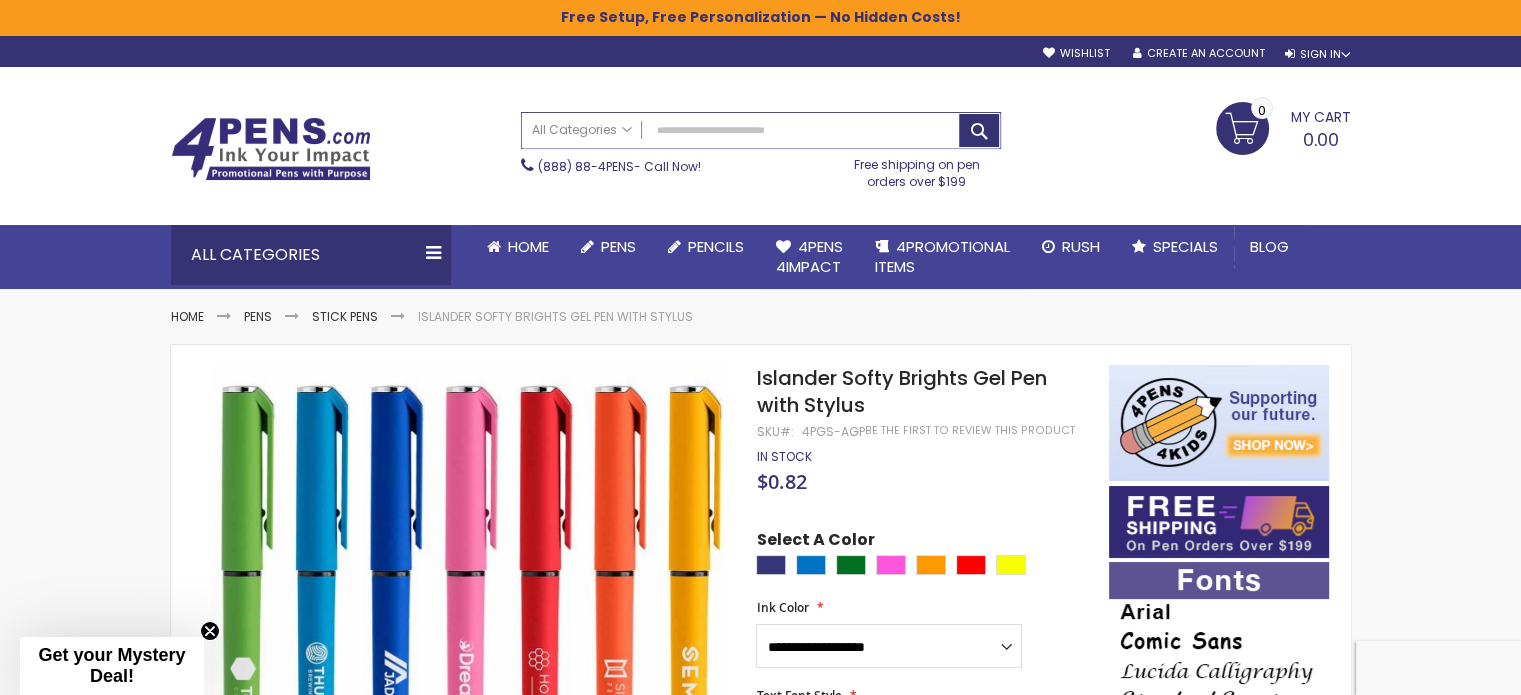 click on "Search" at bounding box center [761, 130] 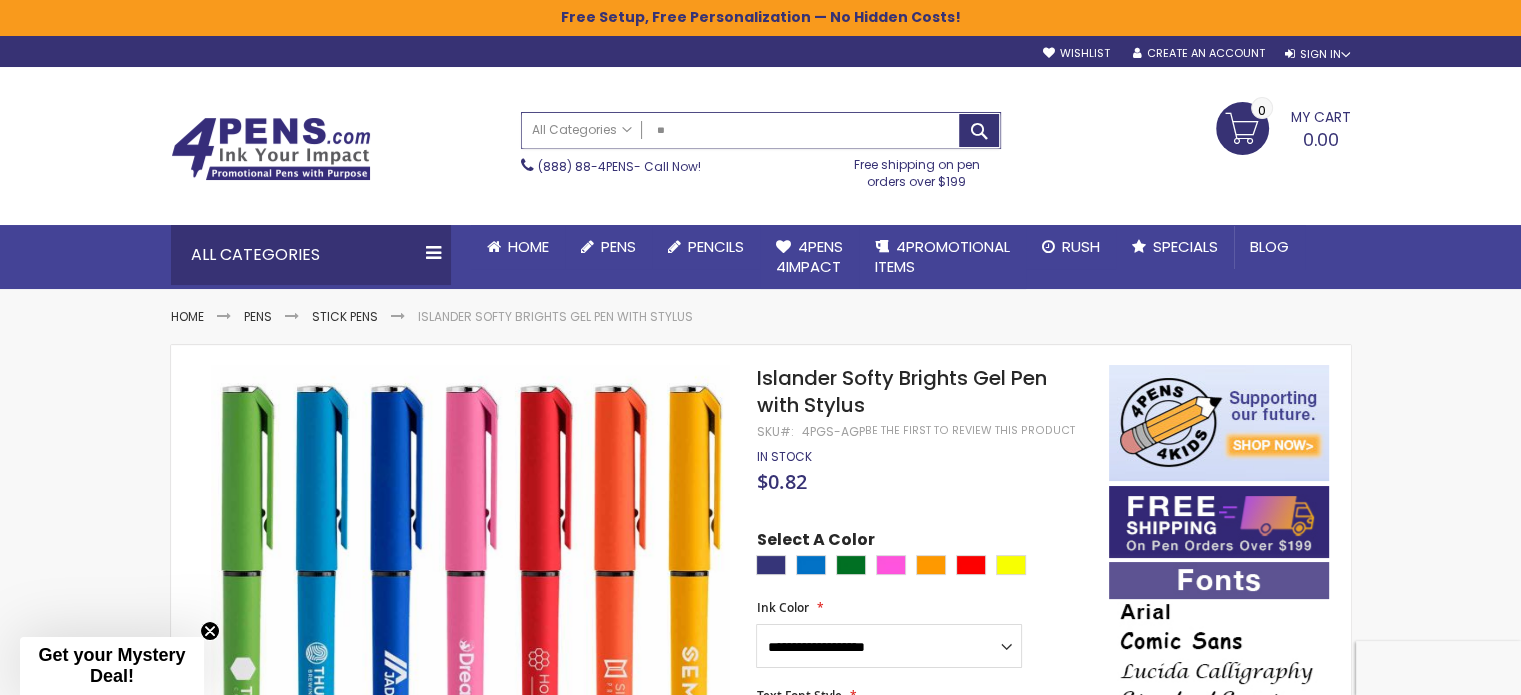 type on "*" 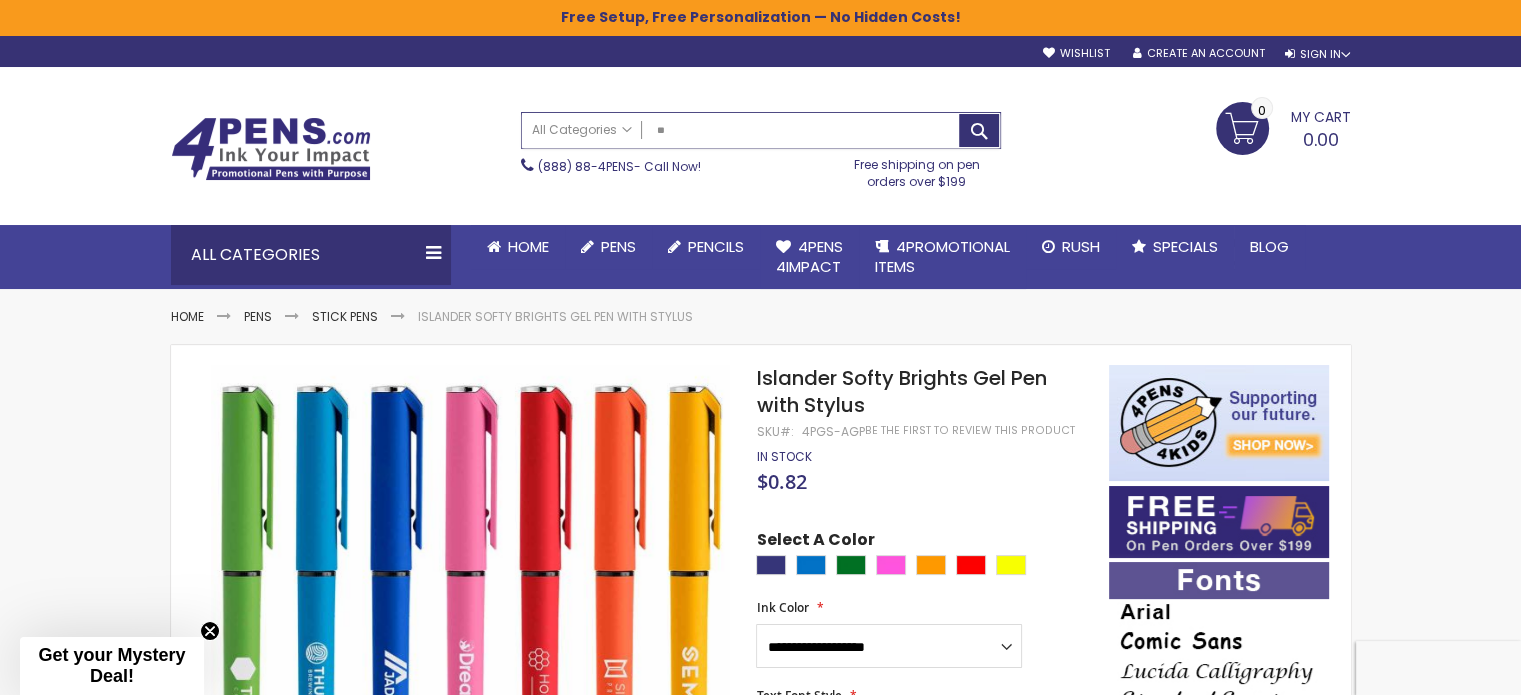 type on "*" 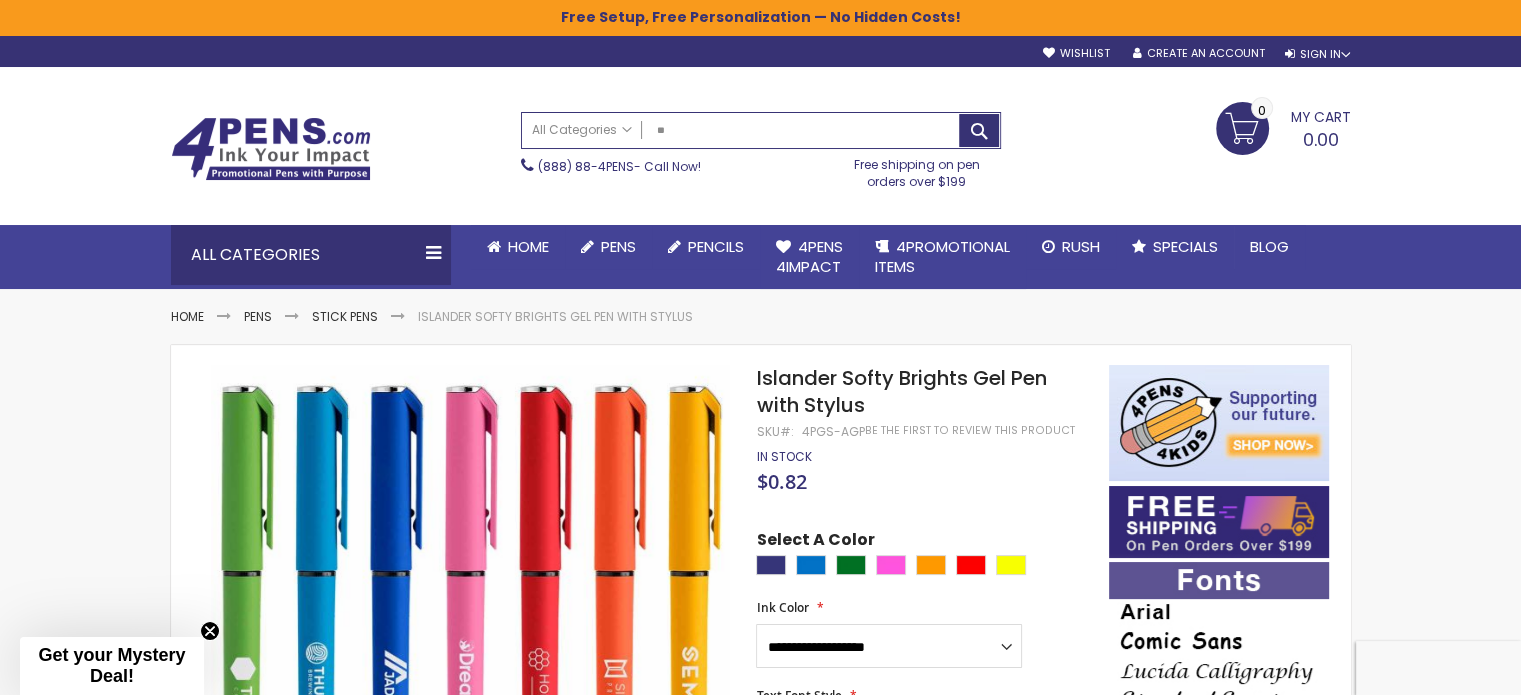 type on "*" 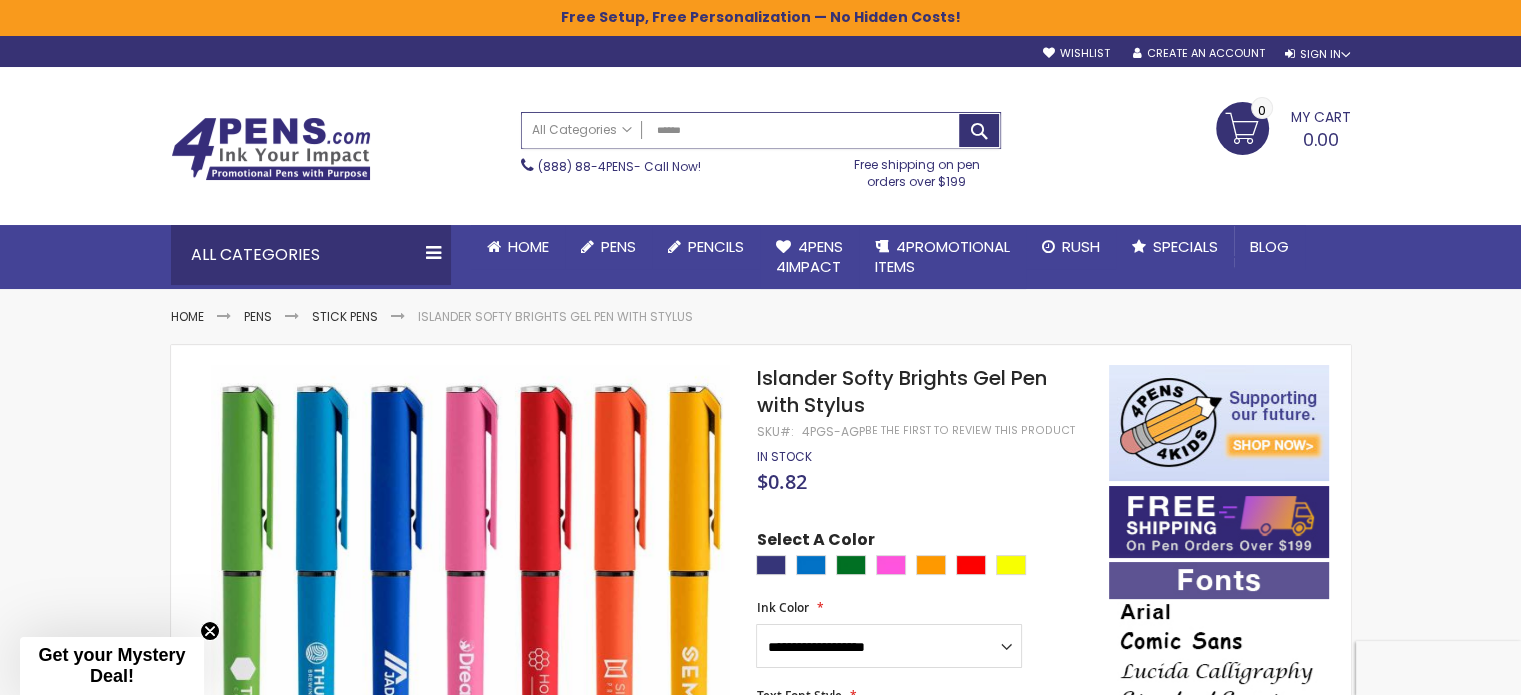 type on "*******" 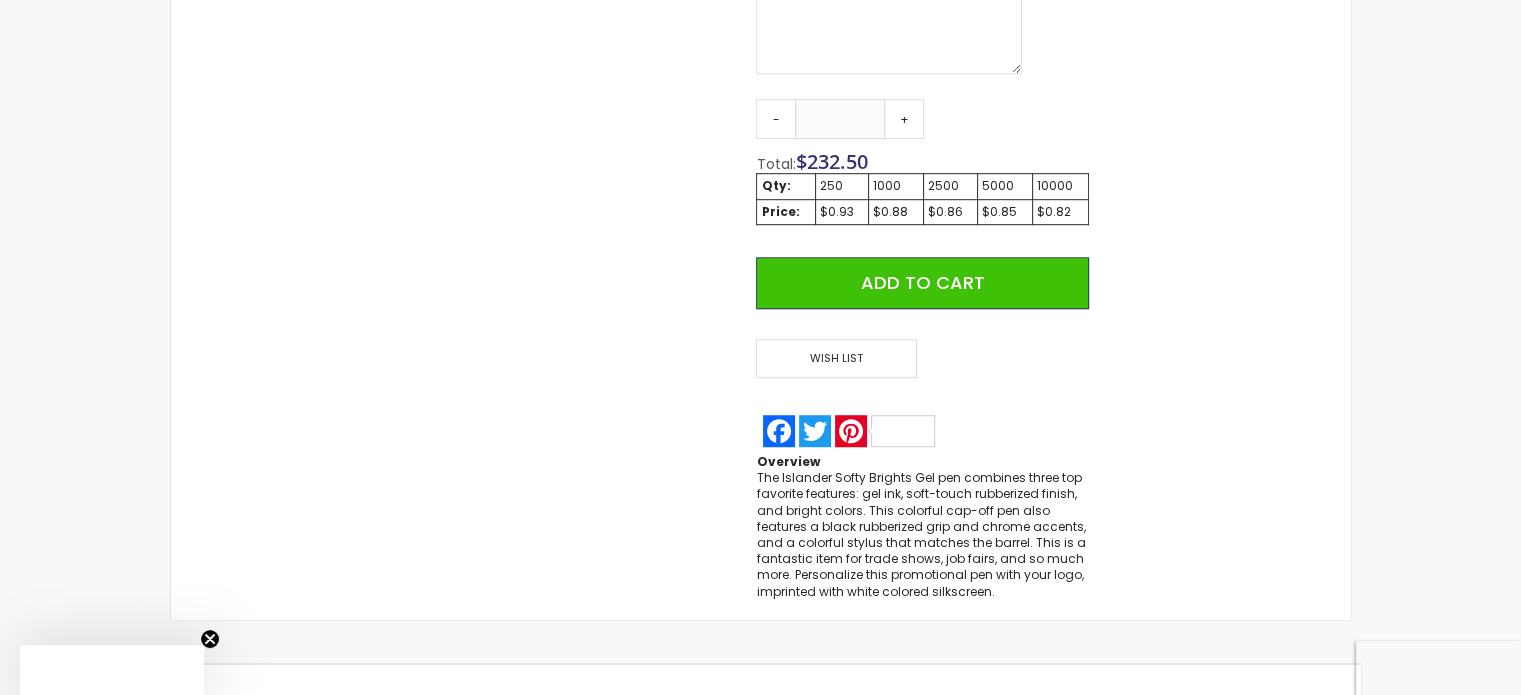 scroll, scrollTop: 1271, scrollLeft: 0, axis: vertical 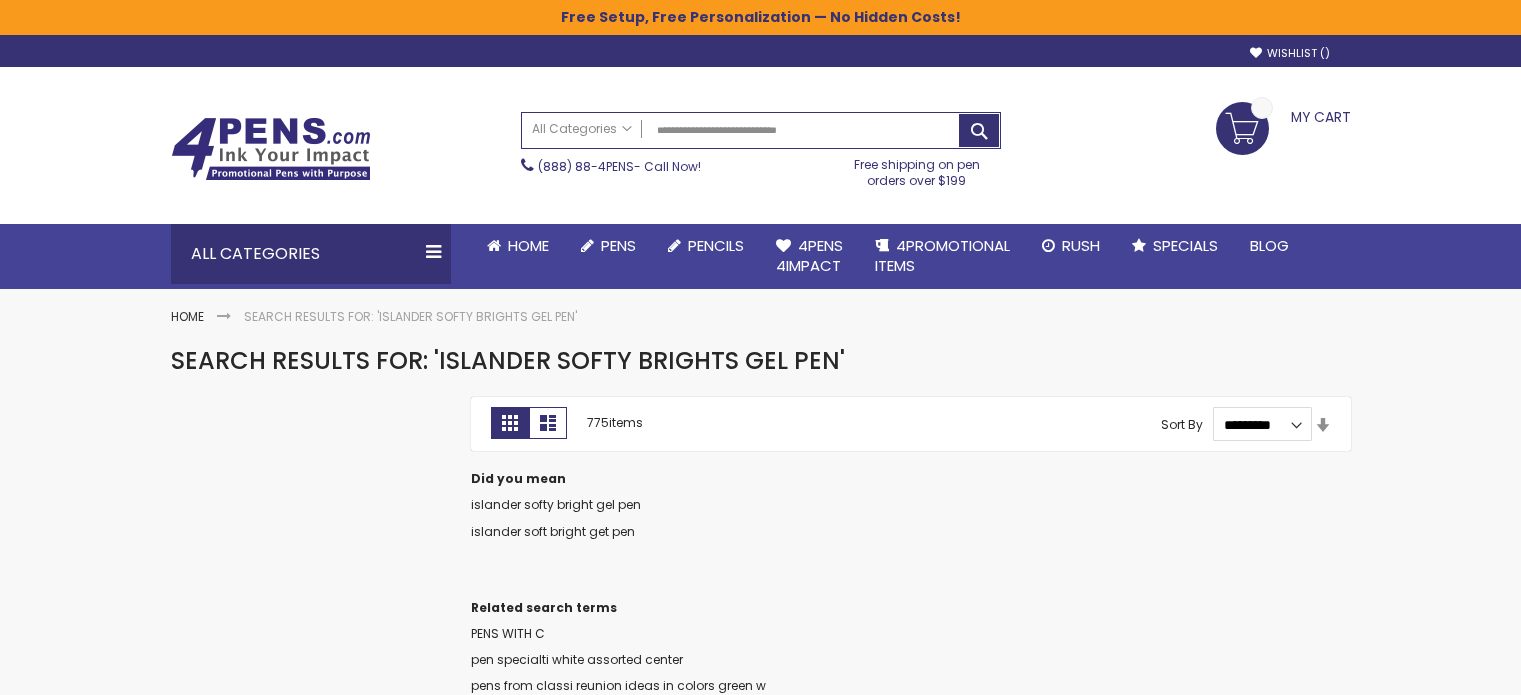 click at bounding box center [798, 909] 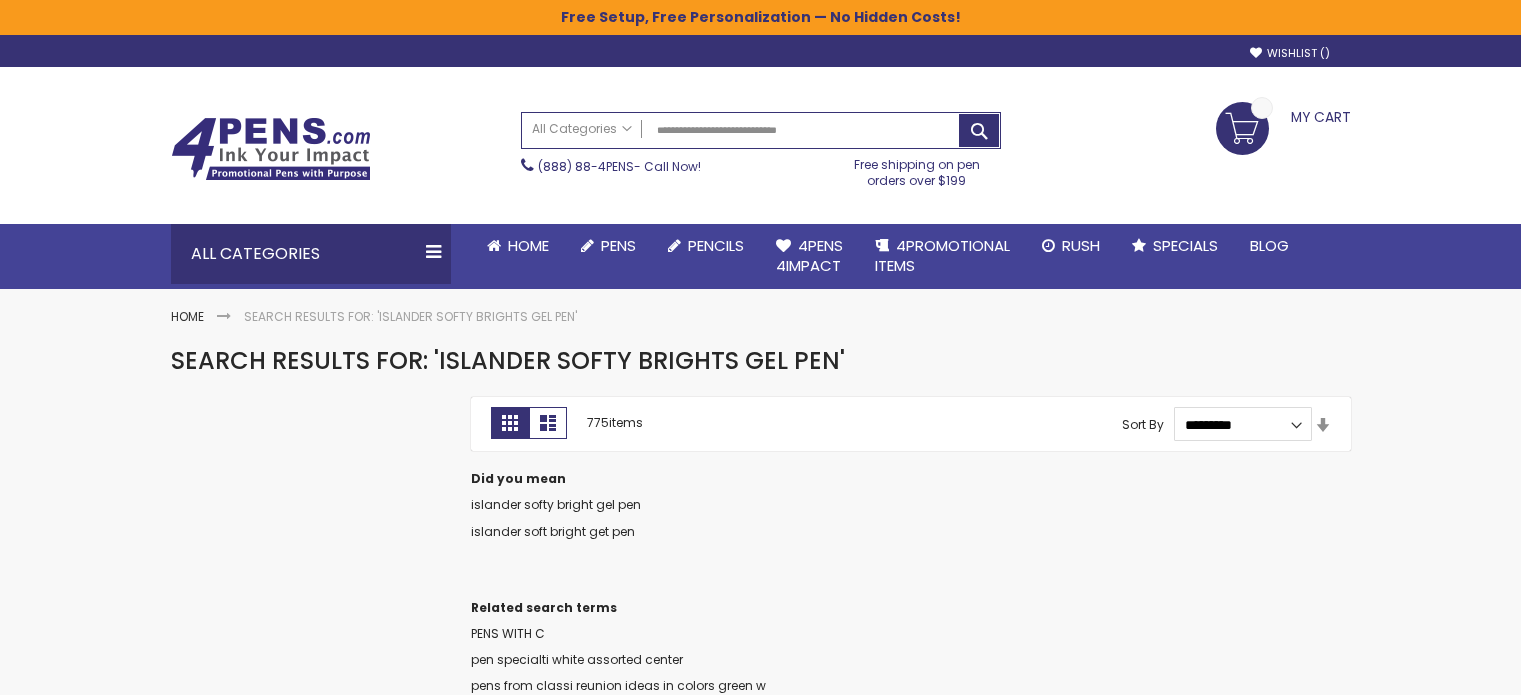 scroll, scrollTop: 400, scrollLeft: 0, axis: vertical 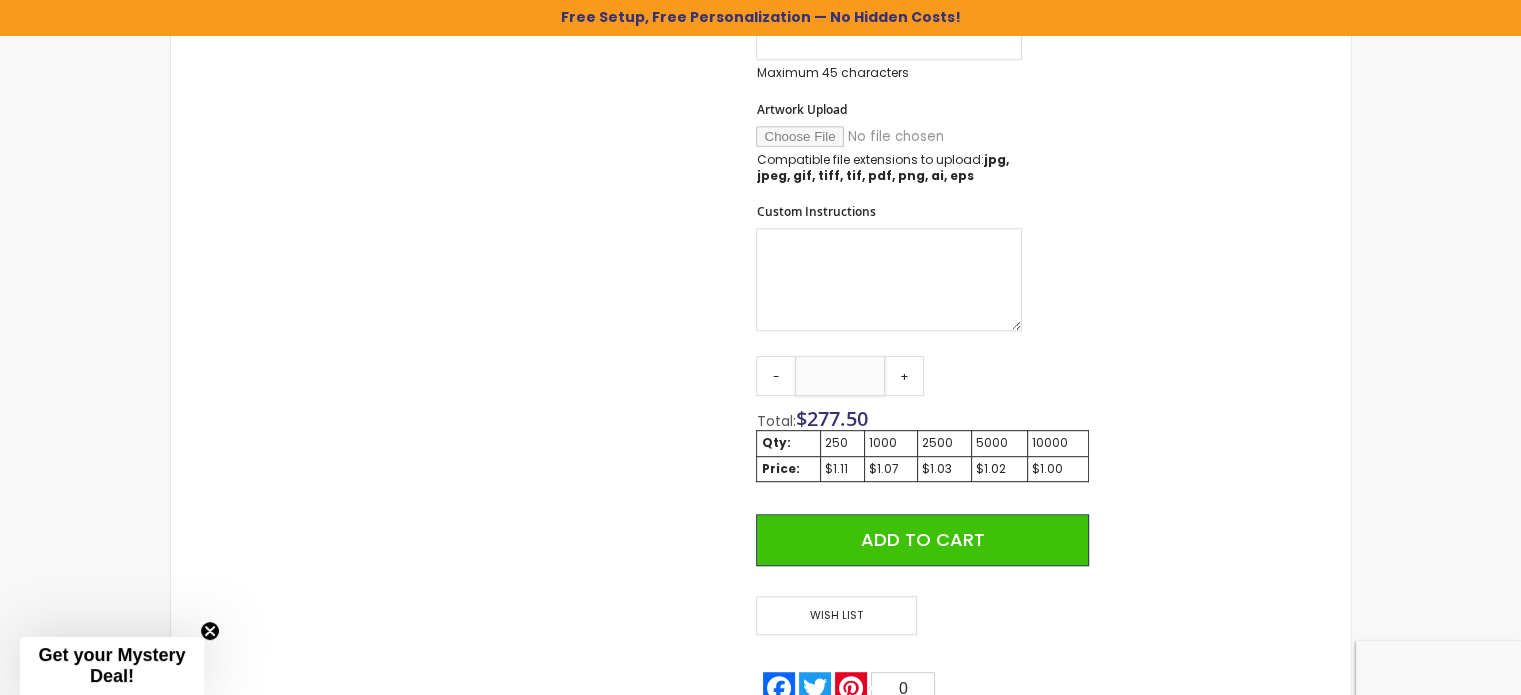 click on "***" at bounding box center [840, 376] 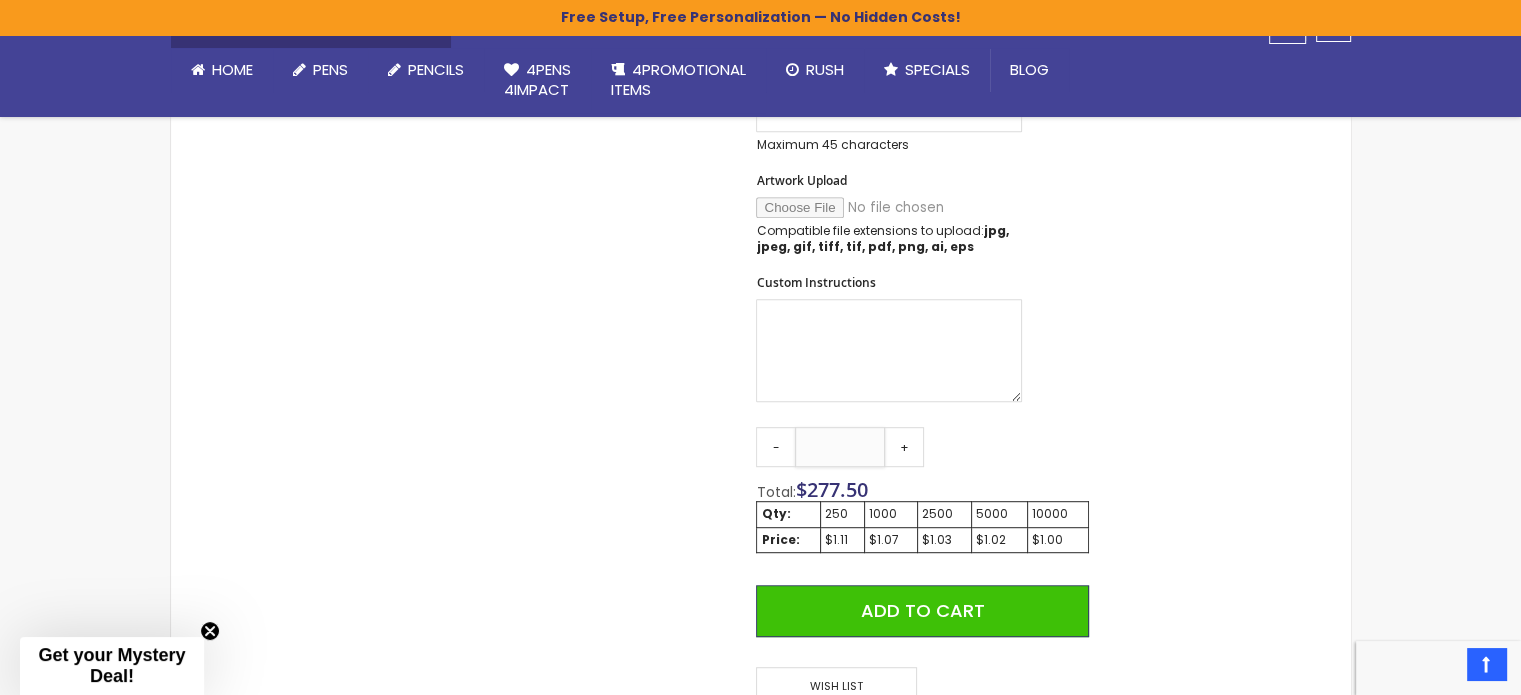 scroll, scrollTop: 0, scrollLeft: 0, axis: both 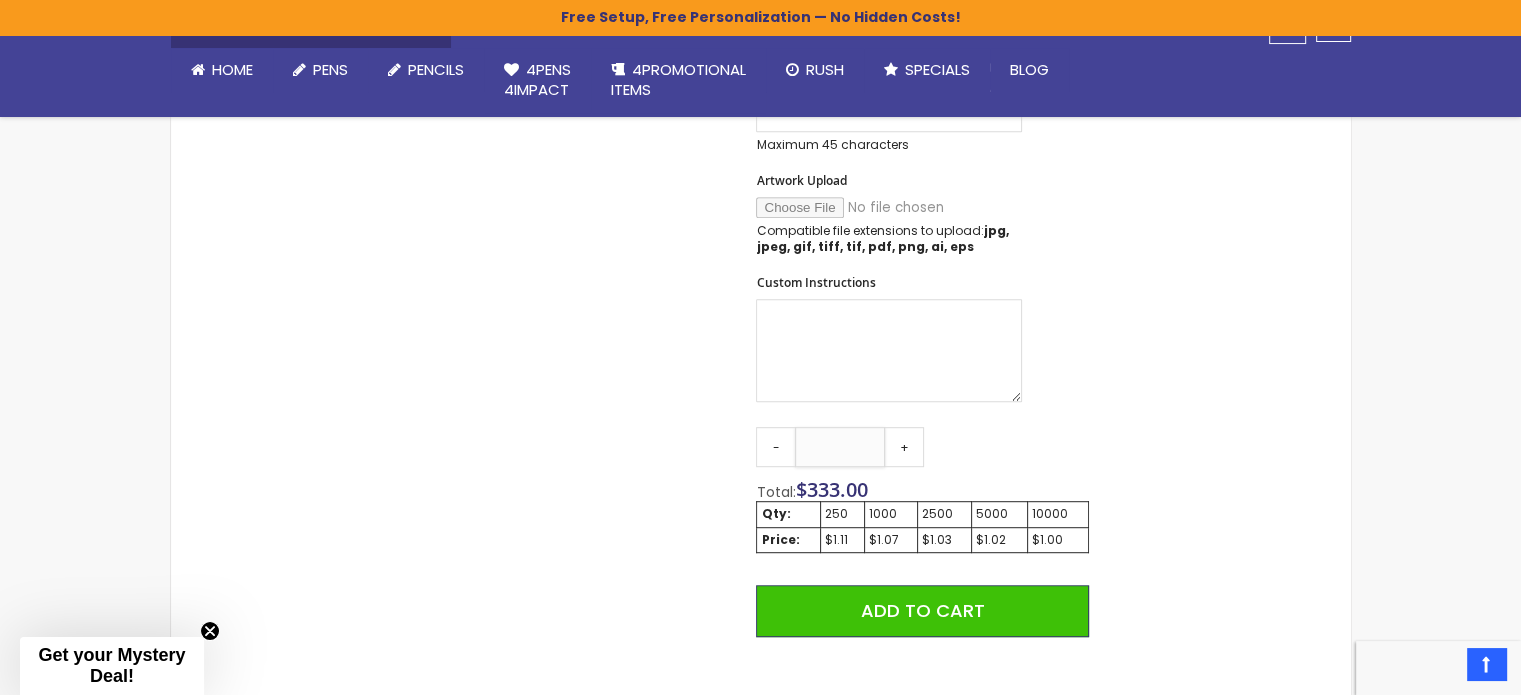 type on "***" 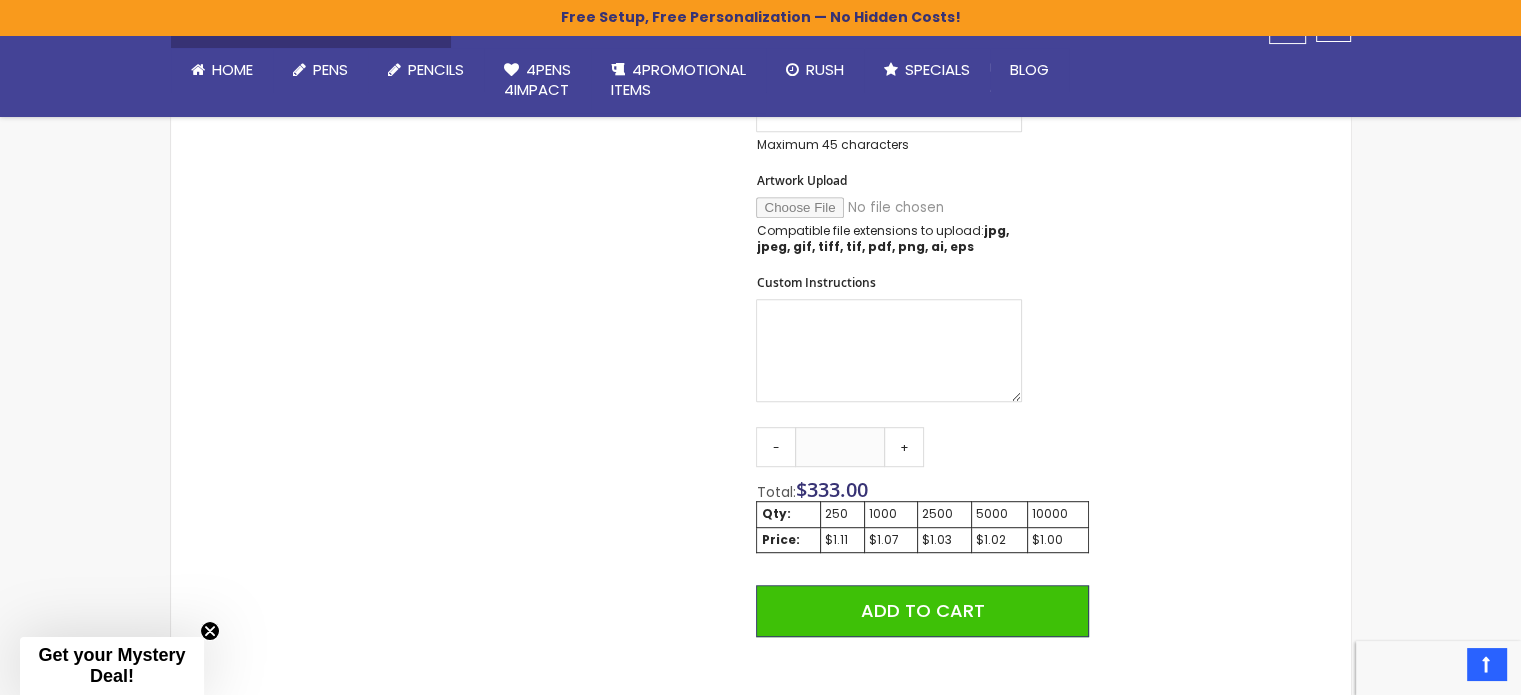 click on "Skip to the end of the images gallery
Skip to the beginning of the images gallery
Islander Softy Brights Gel Pen with Stylus - ColorJet Imprint
SKU
4PGS-AGPC
Be the first to review this product
In stock
Only  %1  left
$1.00" at bounding box center (761, 173) 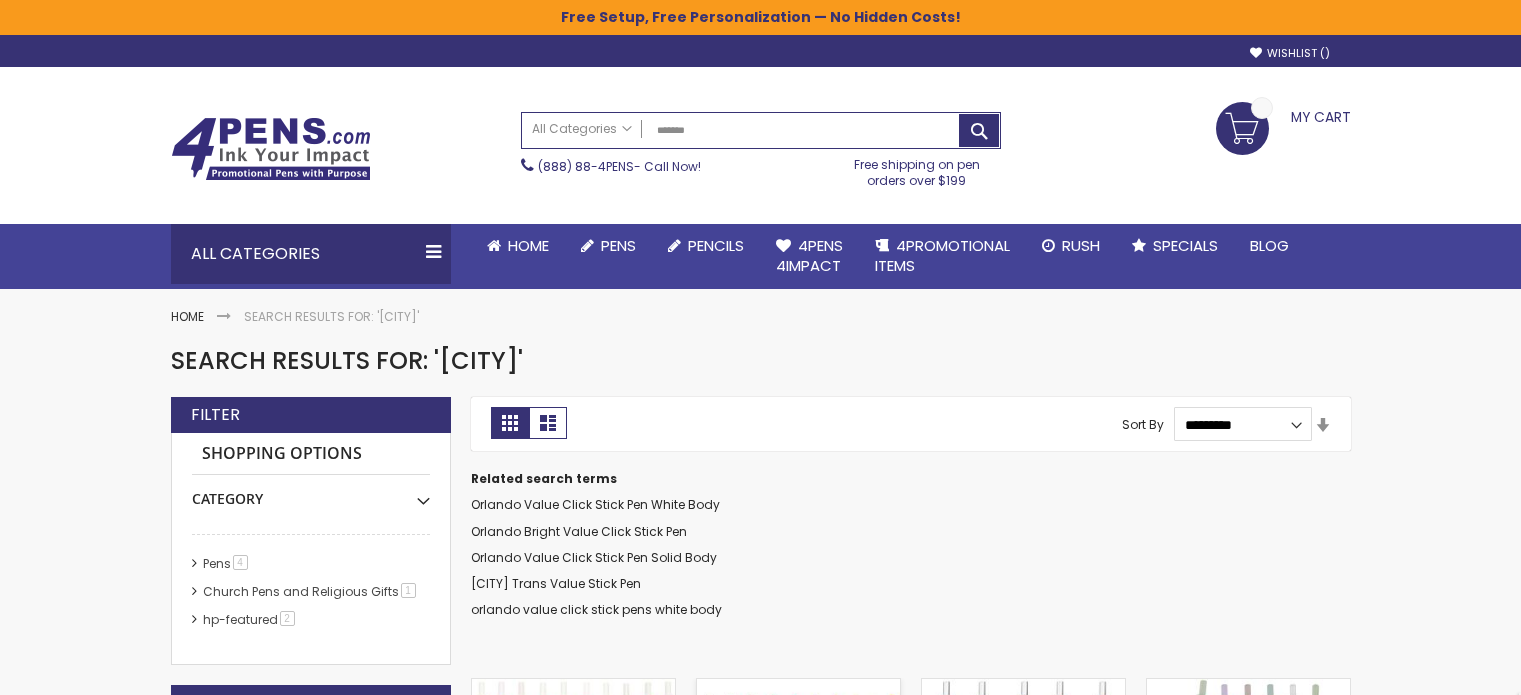 scroll, scrollTop: 600, scrollLeft: 0, axis: vertical 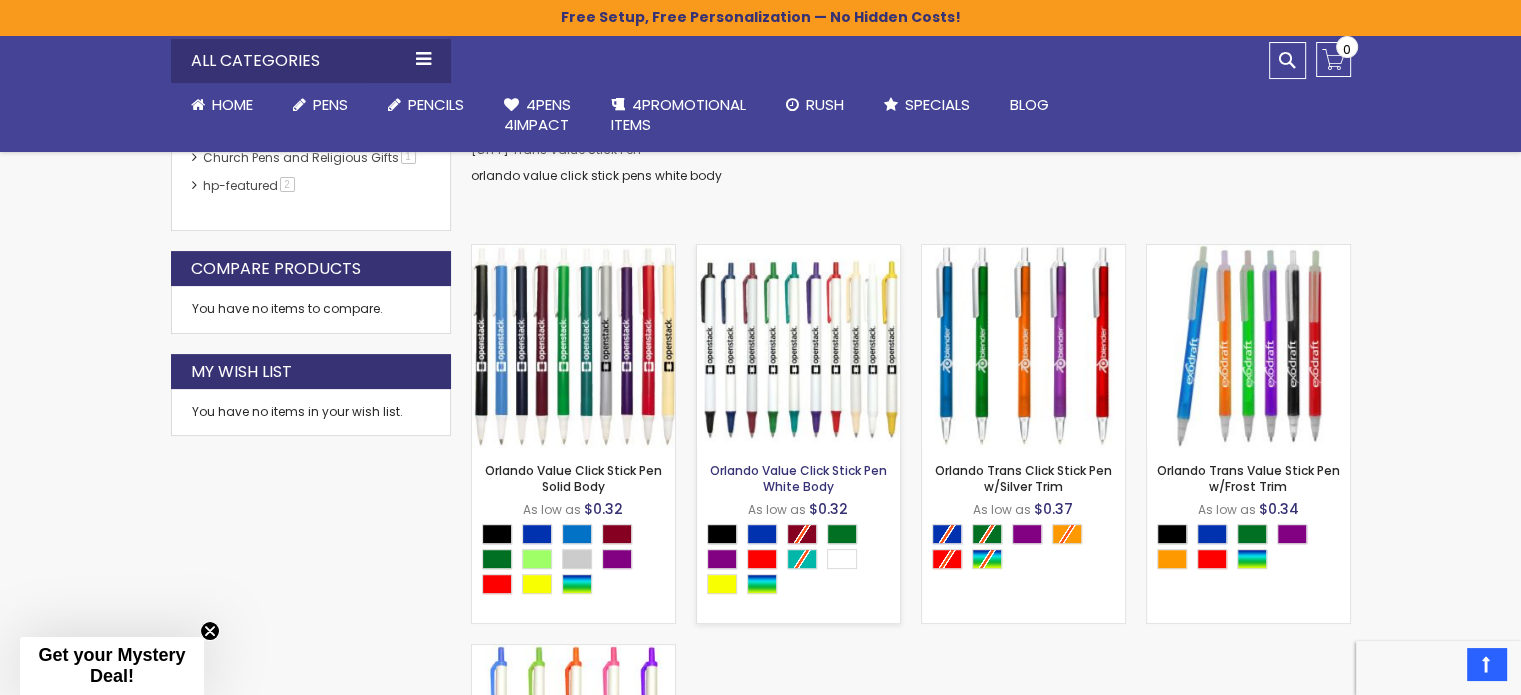 click on "Orlando Value Click Stick Pen White Body" at bounding box center (798, 478) 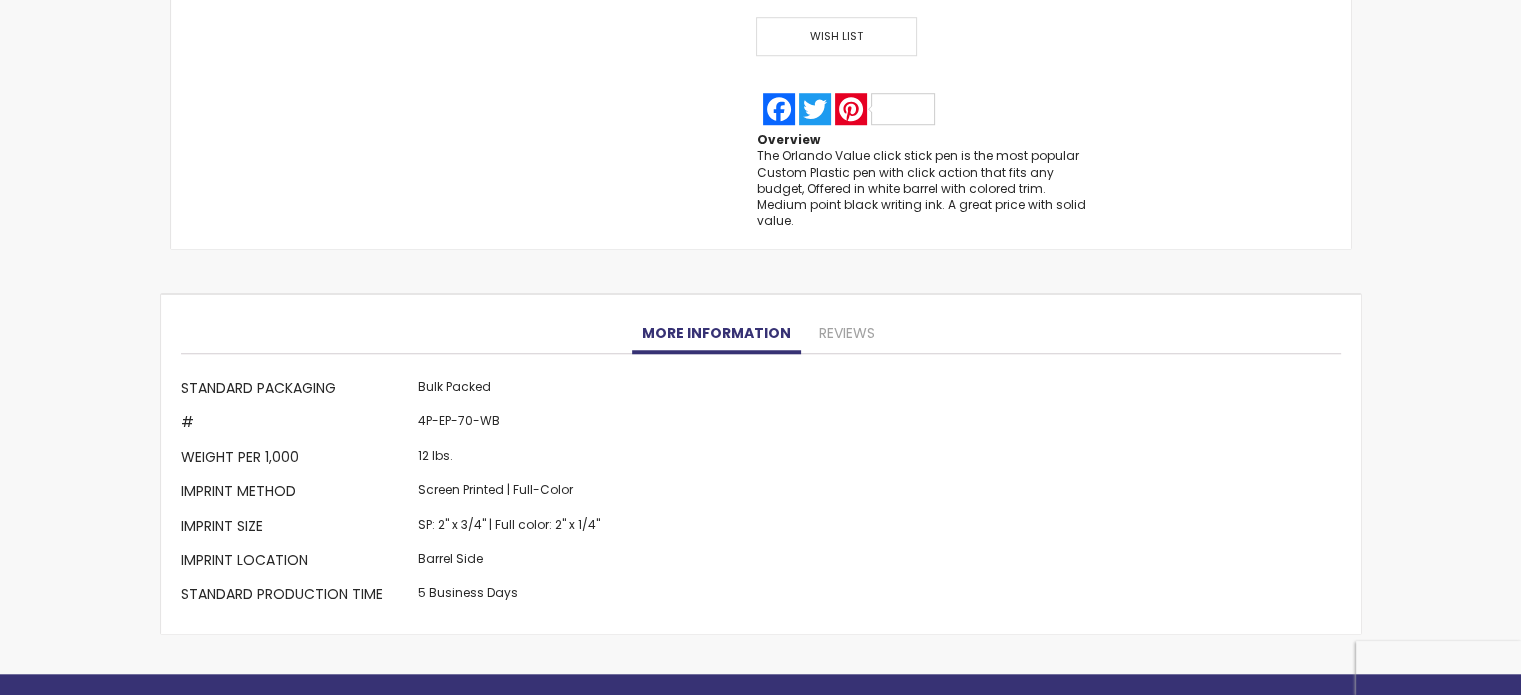 scroll, scrollTop: 1600, scrollLeft: 0, axis: vertical 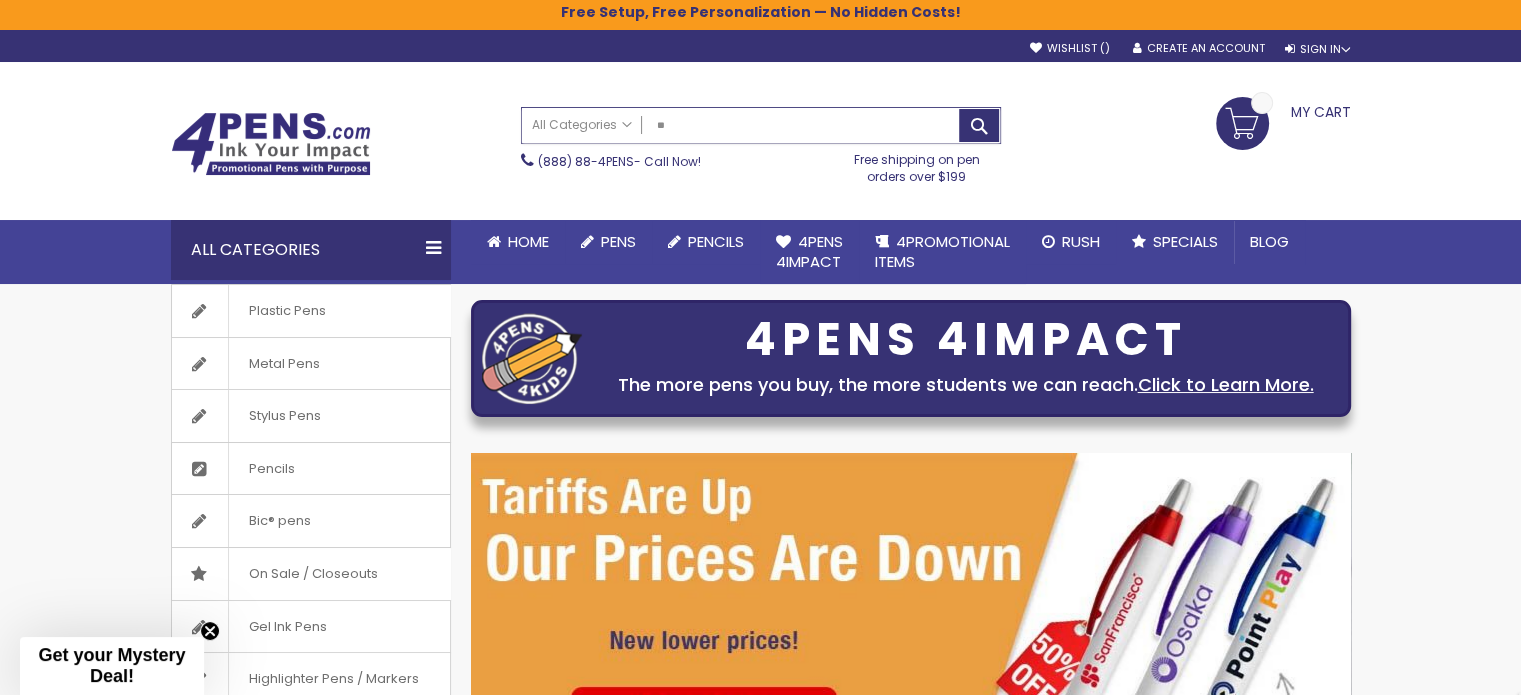 click on "**" at bounding box center [761, 125] 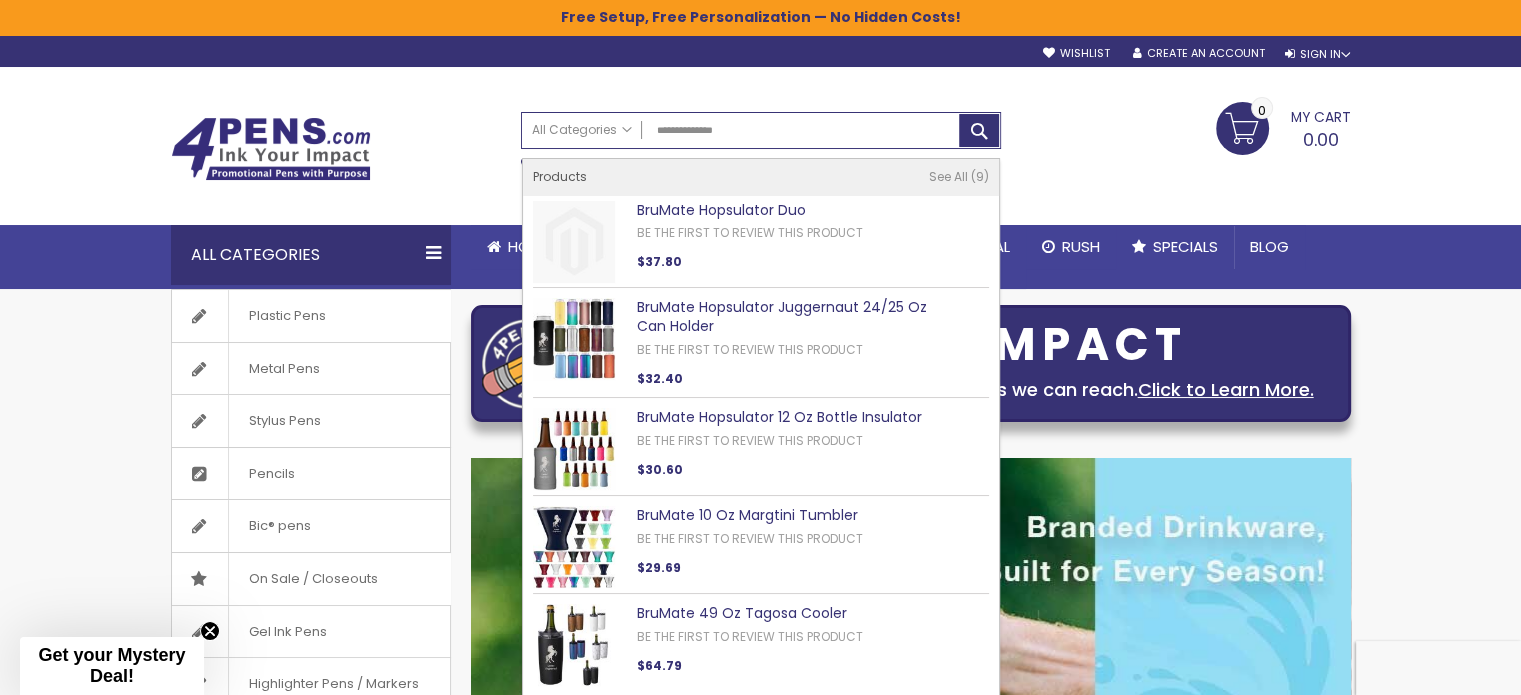 click on "BruMate Hopsulator Juggernaut 24/25 Oz Can Holder" at bounding box center (782, 316) 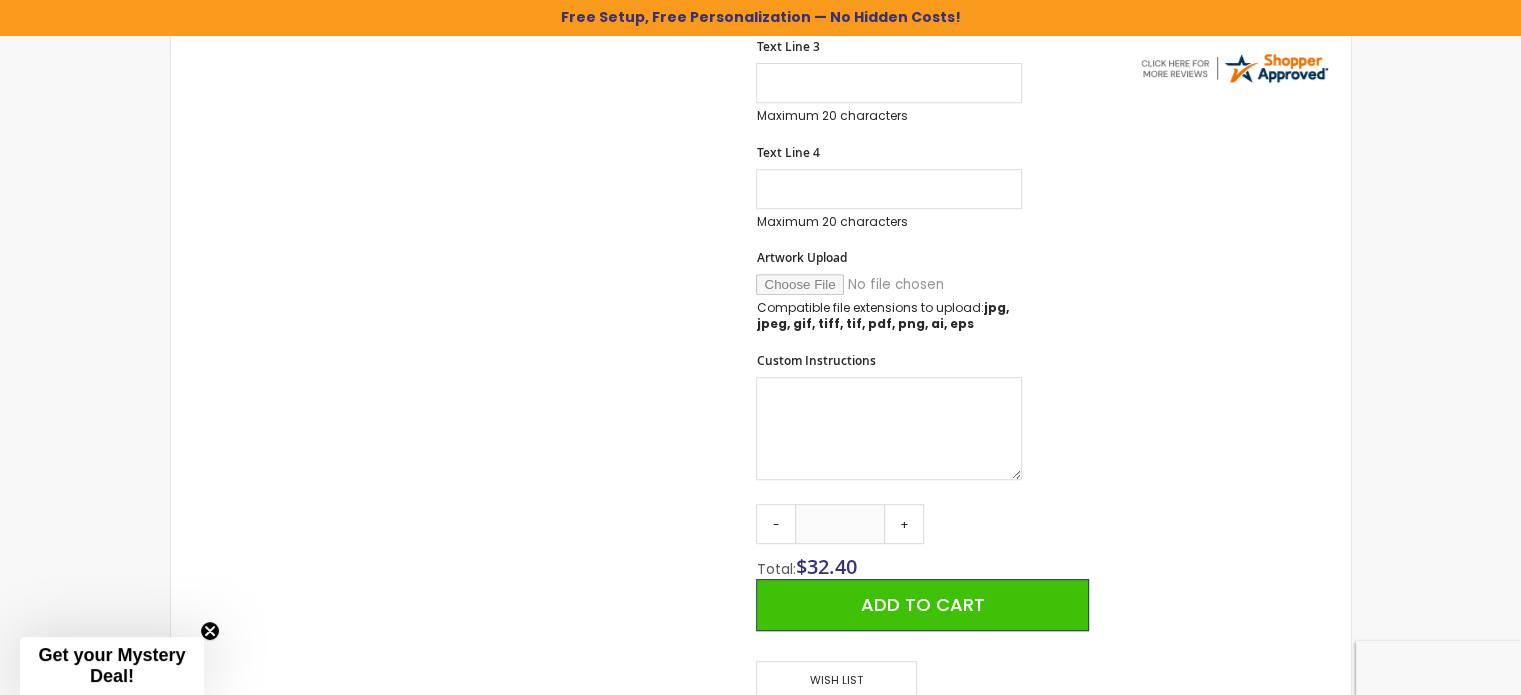 scroll, scrollTop: 284, scrollLeft: 0, axis: vertical 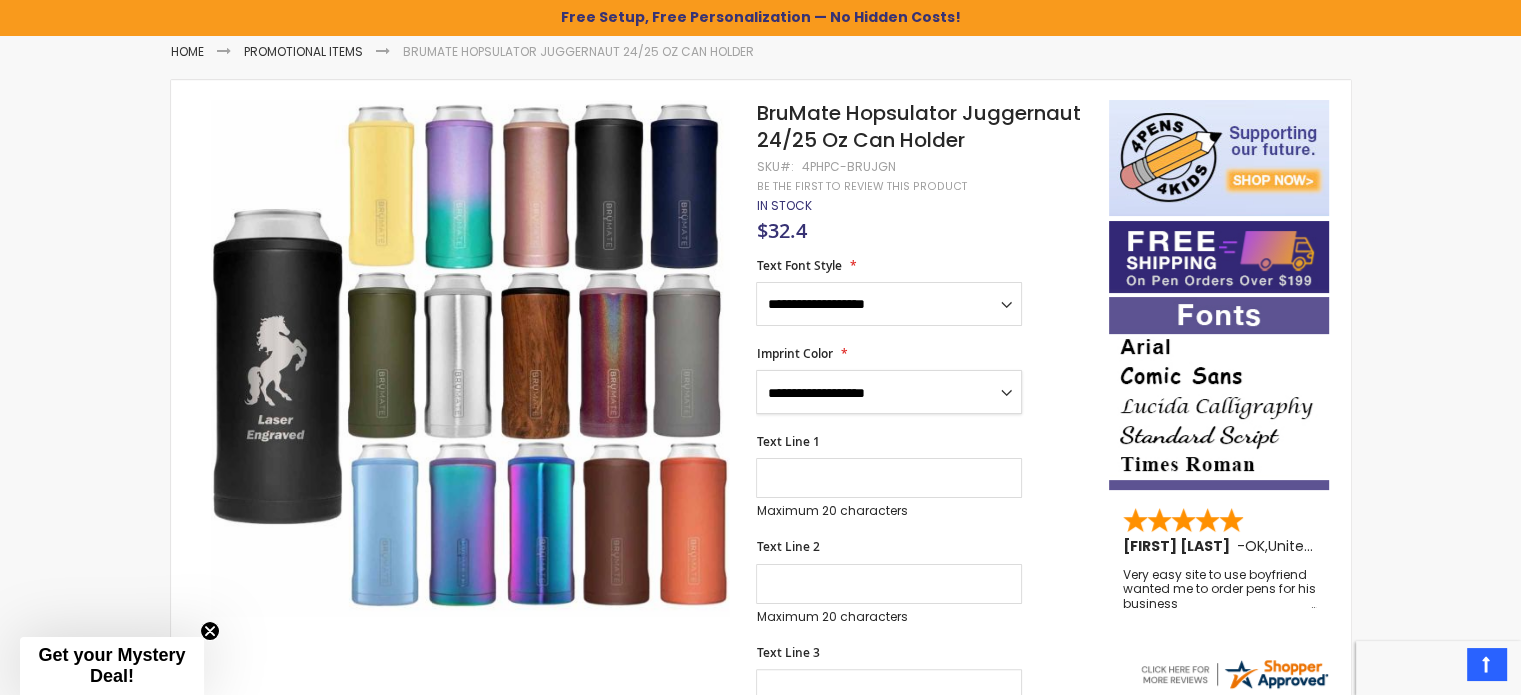 click on "**********" at bounding box center [889, 392] 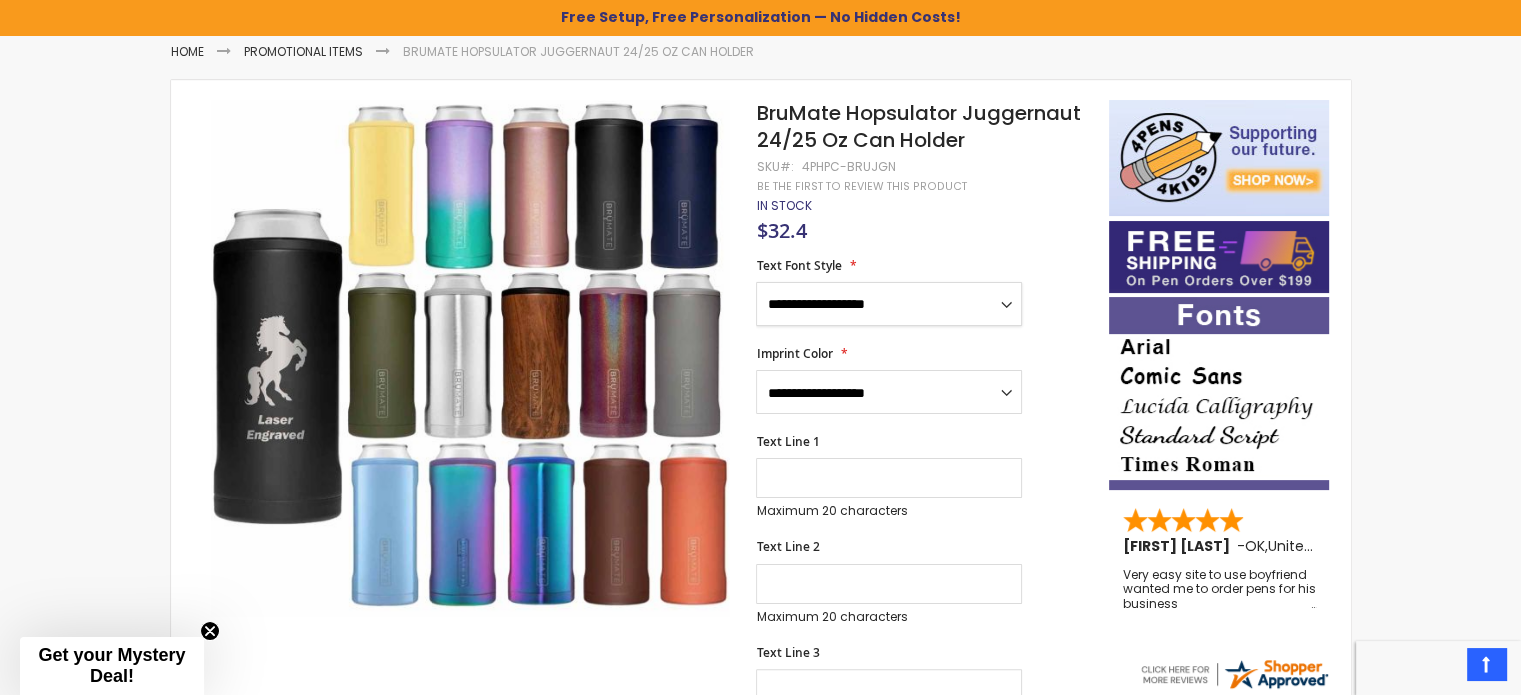 click on "**********" at bounding box center [889, 304] 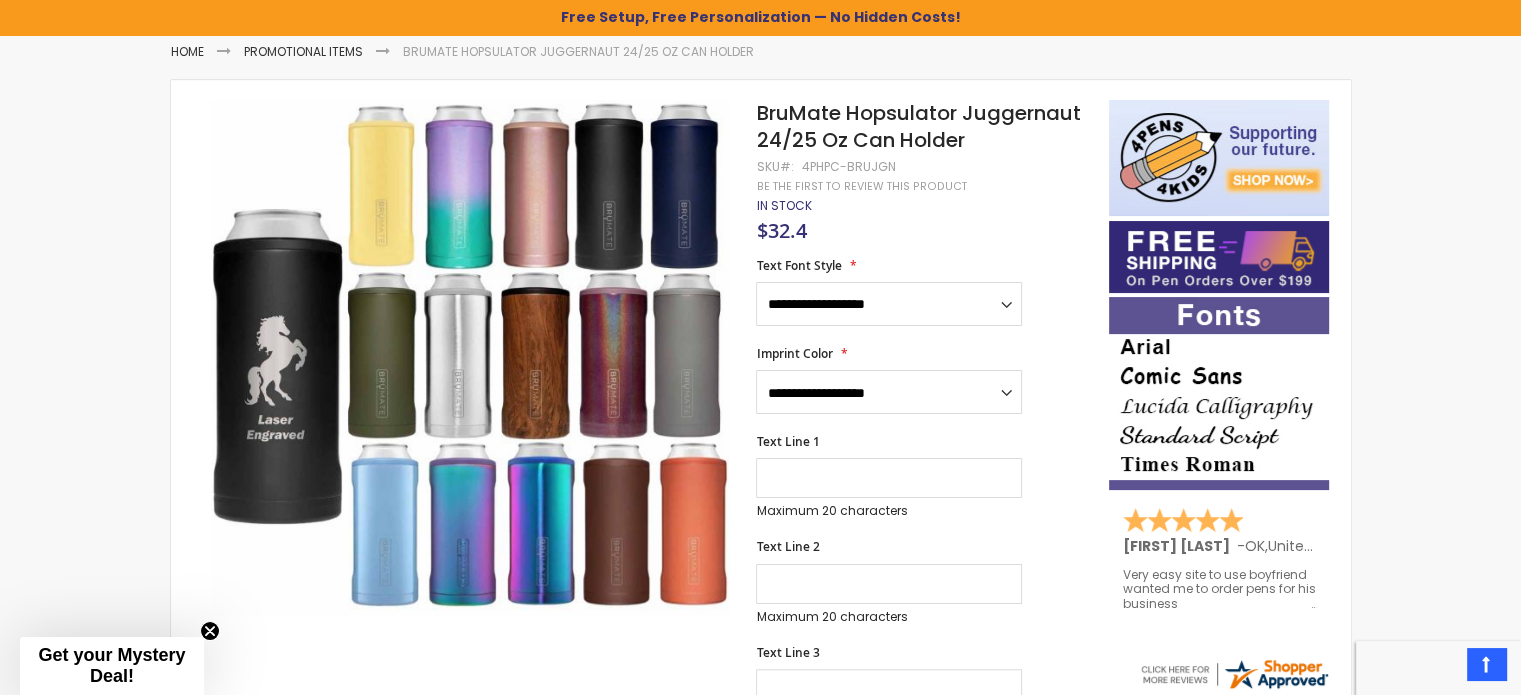 click on "**********" at bounding box center (922, 380) 